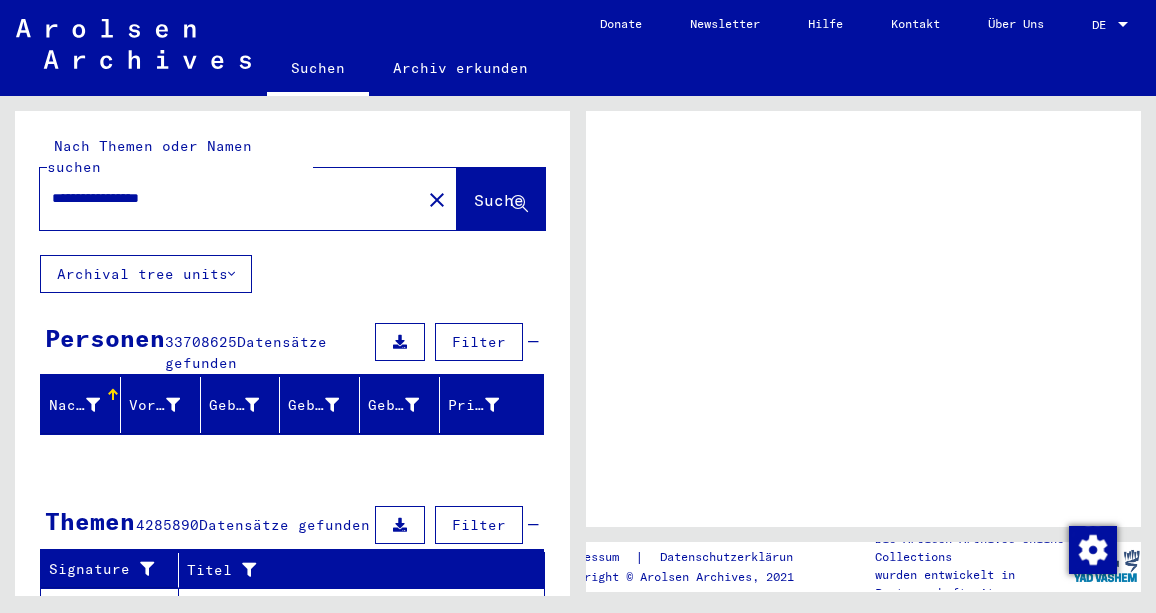 scroll, scrollTop: 0, scrollLeft: 0, axis: both 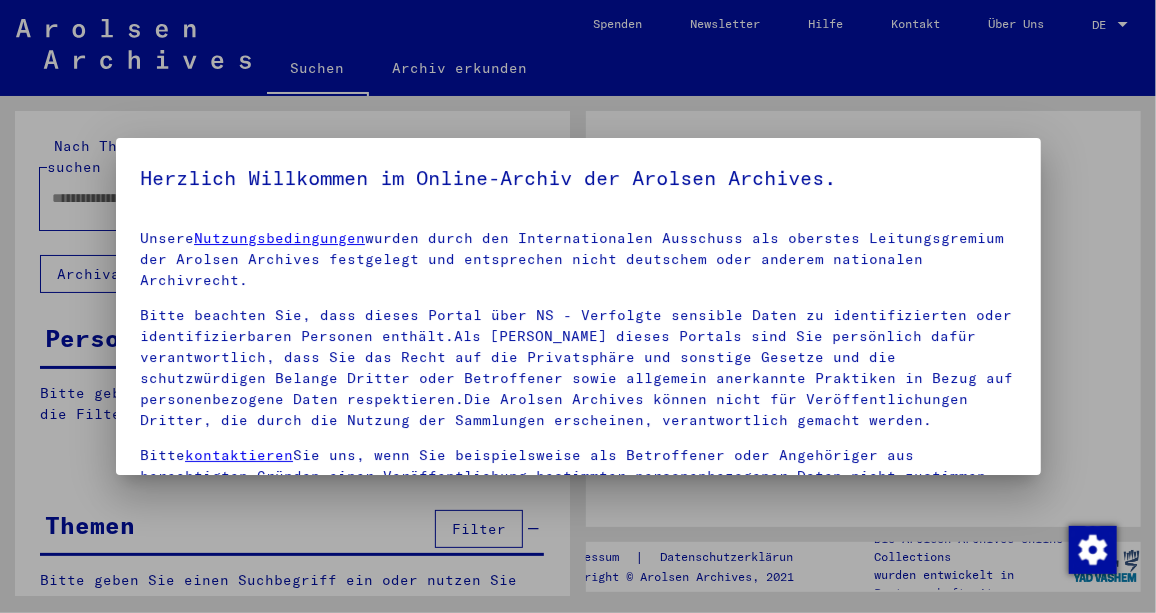 type on "**********" 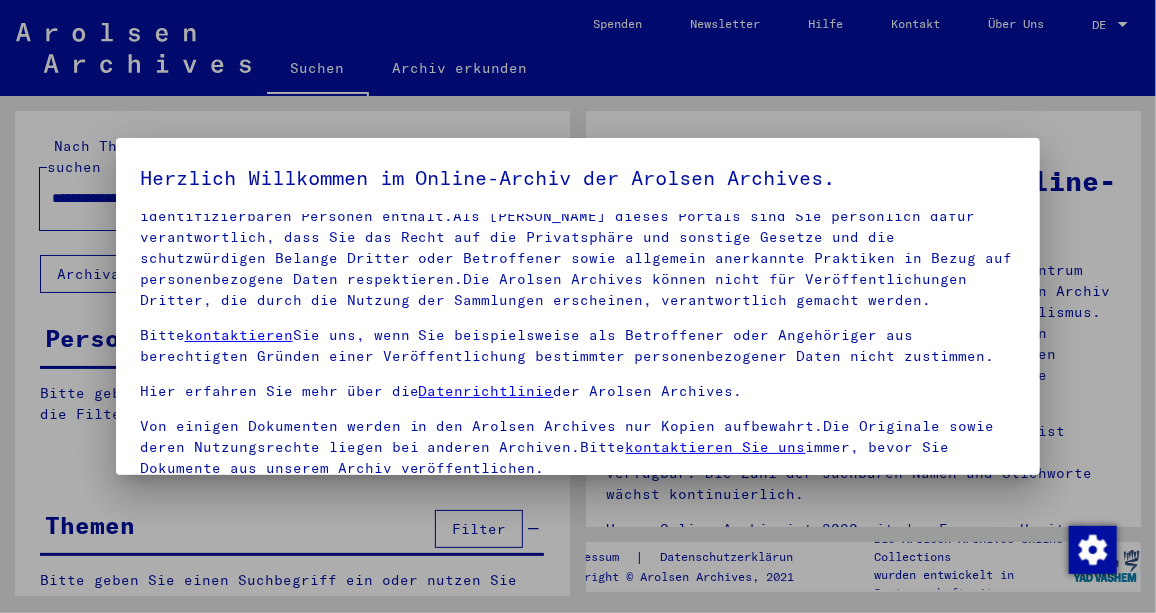 scroll, scrollTop: 167, scrollLeft: 0, axis: vertical 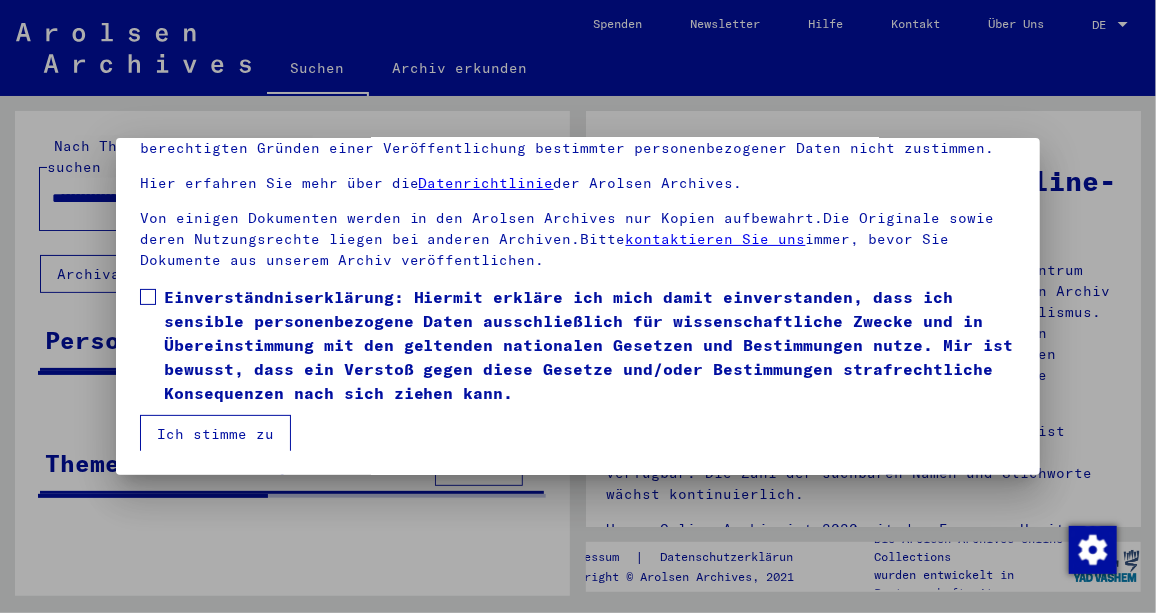 click on "Ich stimme zu" at bounding box center (215, 434) 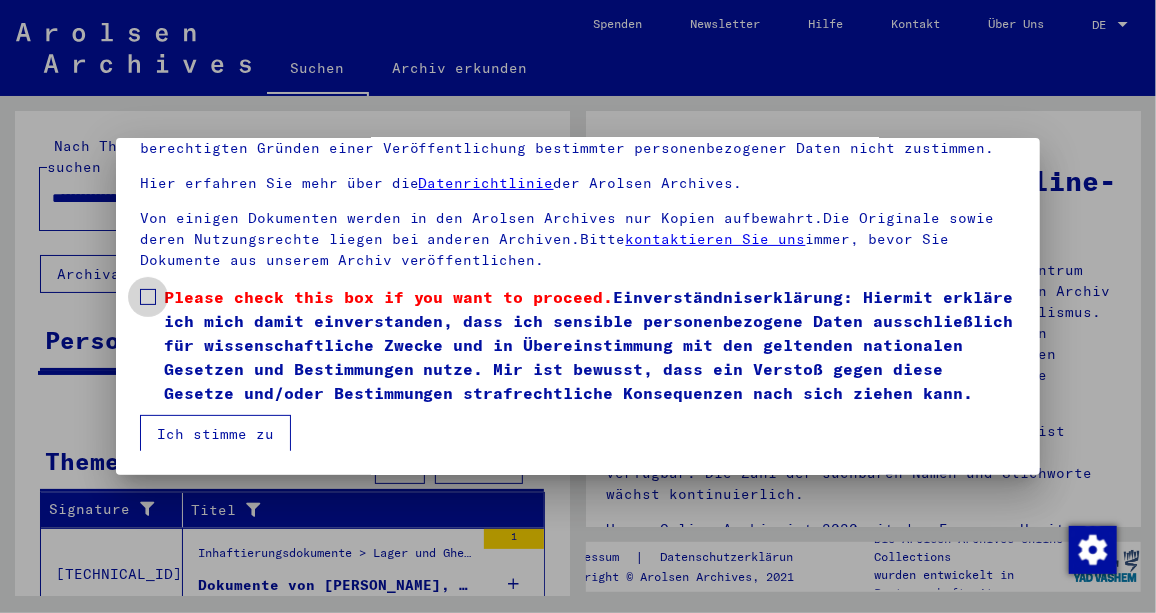 click on "Please check this box if you want to proceed.    Einverständniserklärung: Hiermit erkläre ich mich damit einverstanden, dass ich sensible personenbezogene Daten ausschließlich für wissenschaftliche Zwecke und in Übereinstimmung mit den geltenden nationalen Gesetzen und Bestimmungen nutze. Mir ist bewusst, dass ein Verstoß gegen diese Gesetze und/oder Bestimmungen strafrechtliche Konsequenzen nach sich ziehen kann." at bounding box center (590, 345) 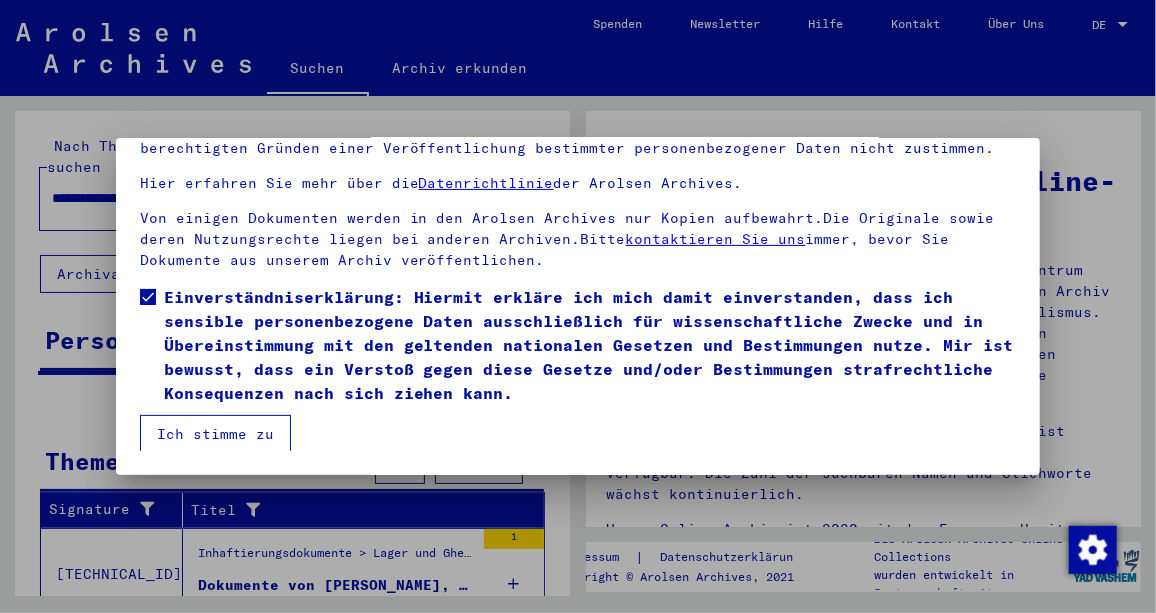 click on "Ich stimme zu" at bounding box center [215, 434] 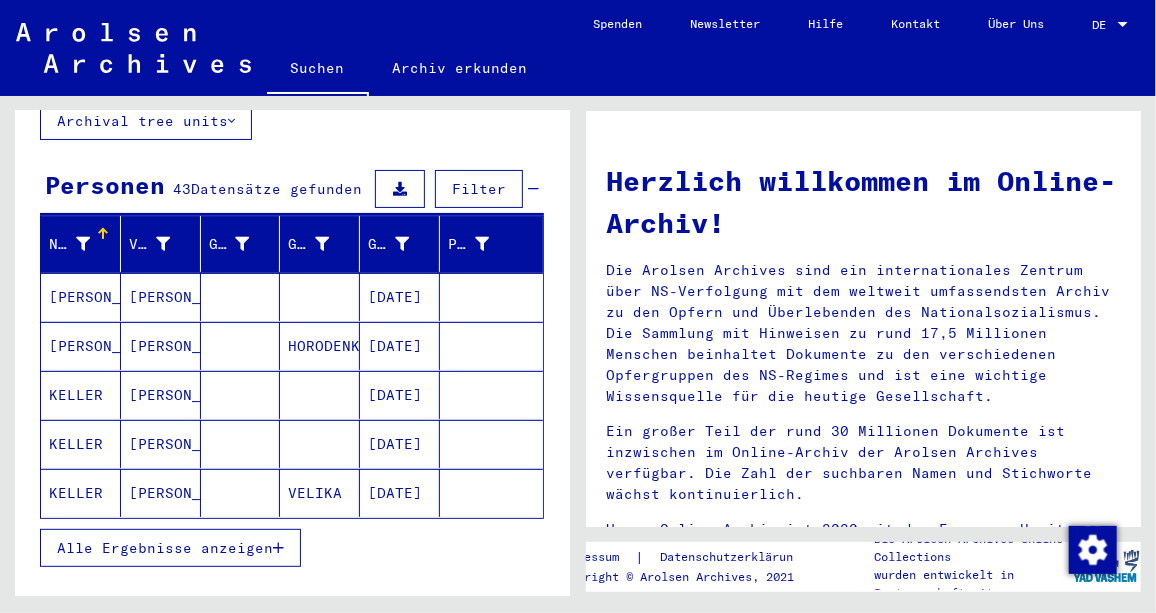 scroll, scrollTop: 181, scrollLeft: 0, axis: vertical 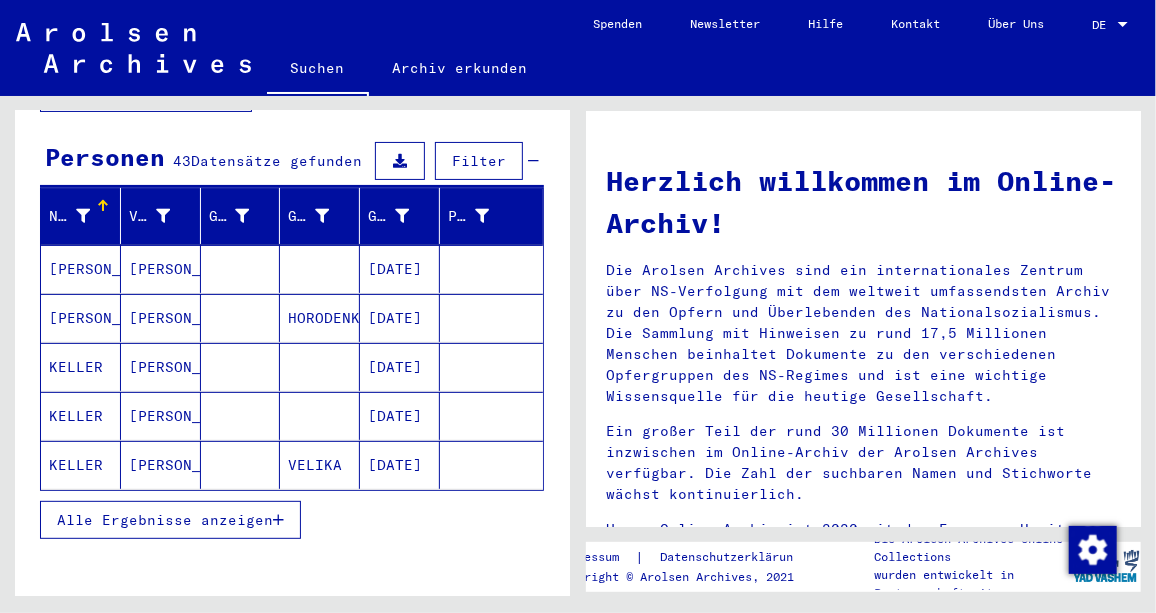 click on "Alle Ergebnisse anzeigen" at bounding box center (165, 520) 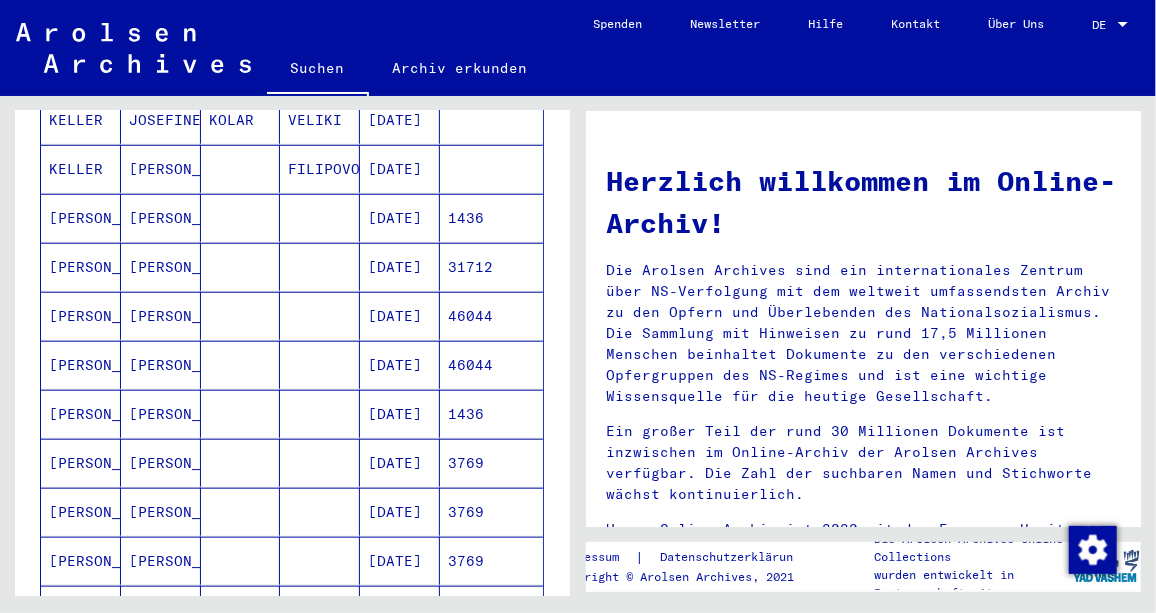 scroll, scrollTop: 818, scrollLeft: 0, axis: vertical 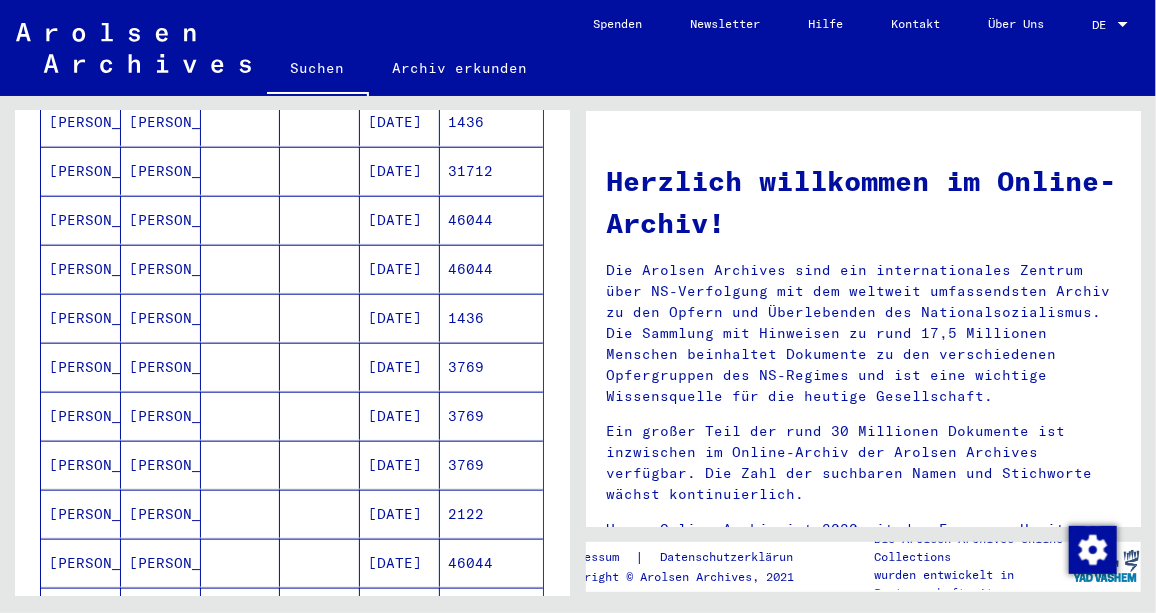 click at bounding box center (320, 367) 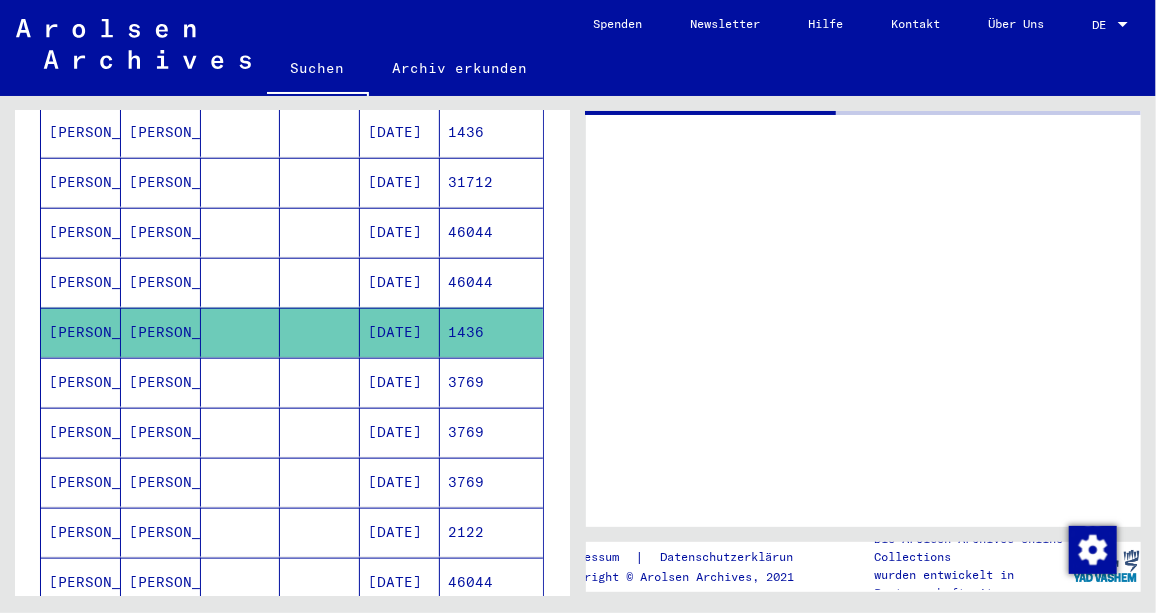 scroll, scrollTop: 824, scrollLeft: 0, axis: vertical 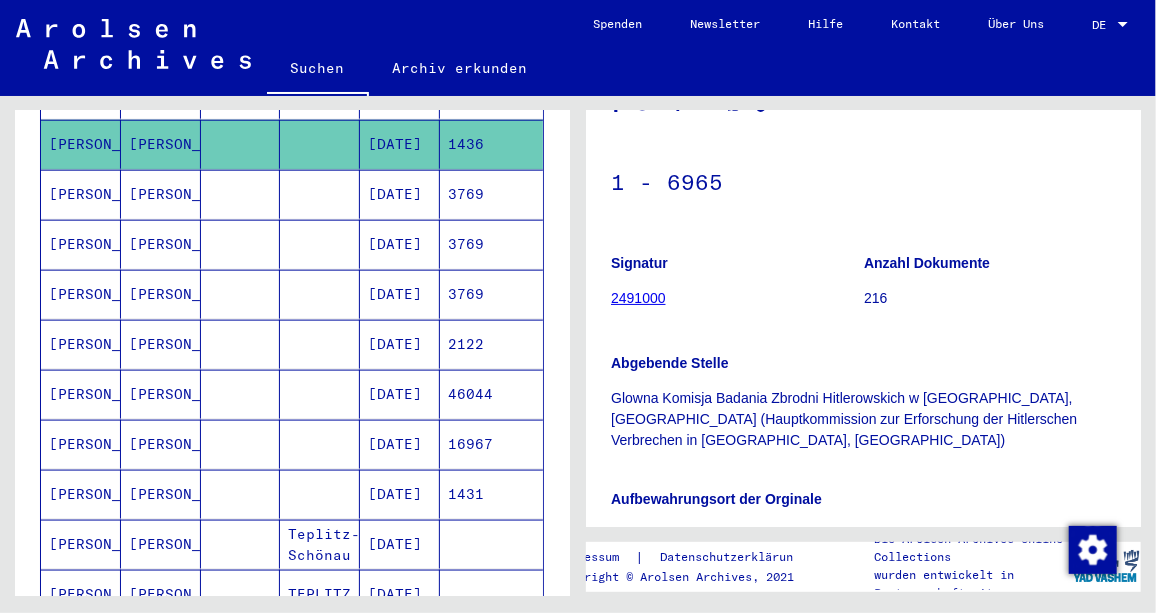 click at bounding box center (320, 344) 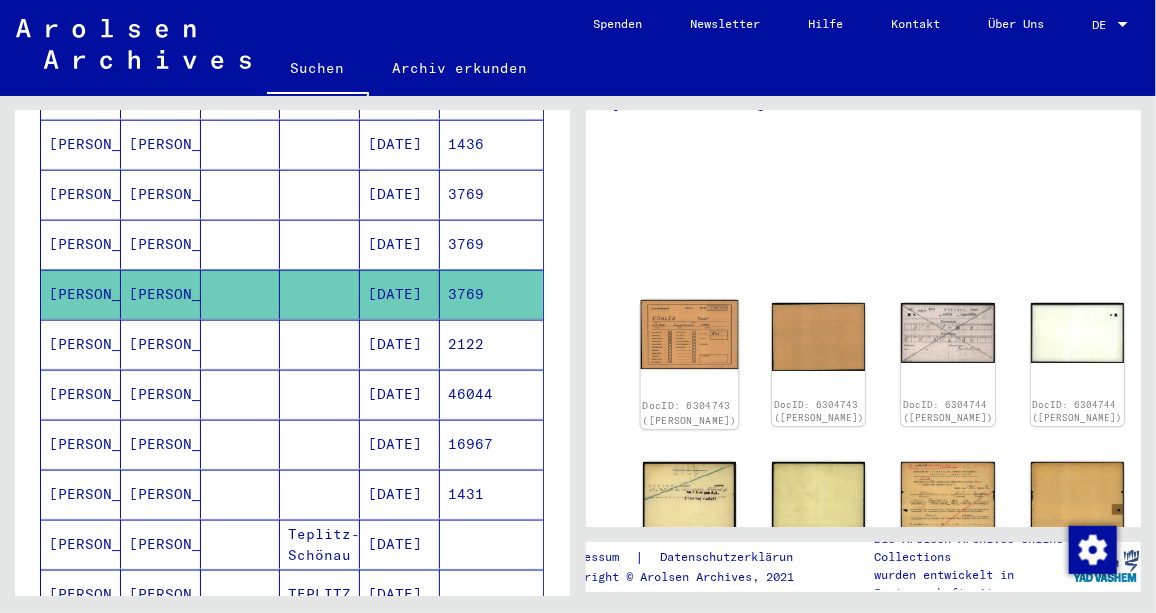 click 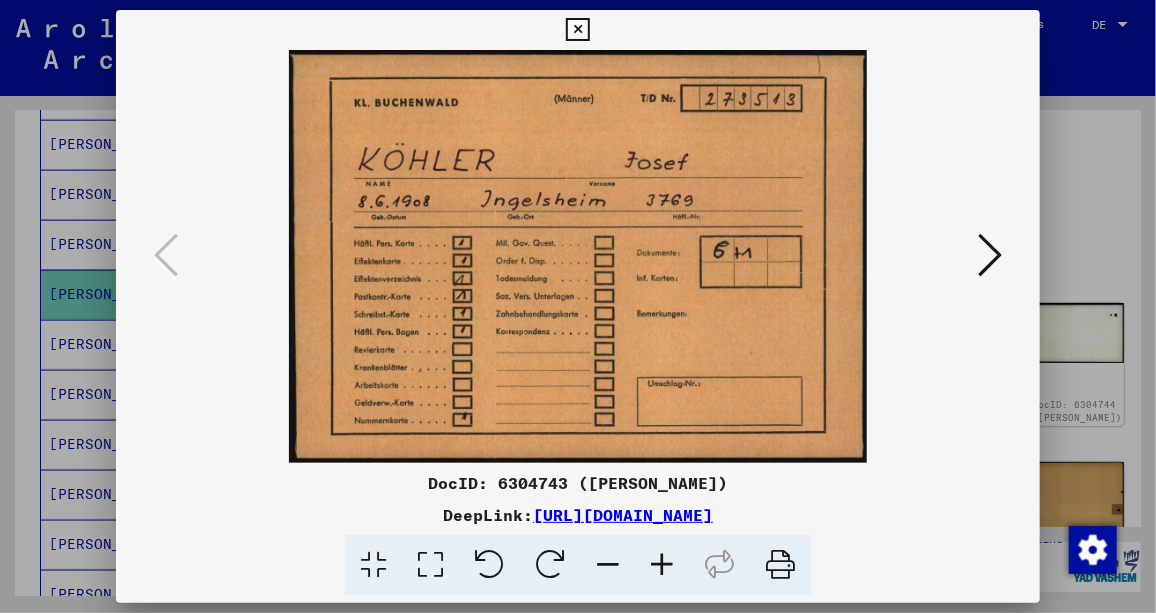 click at bounding box center [990, 256] 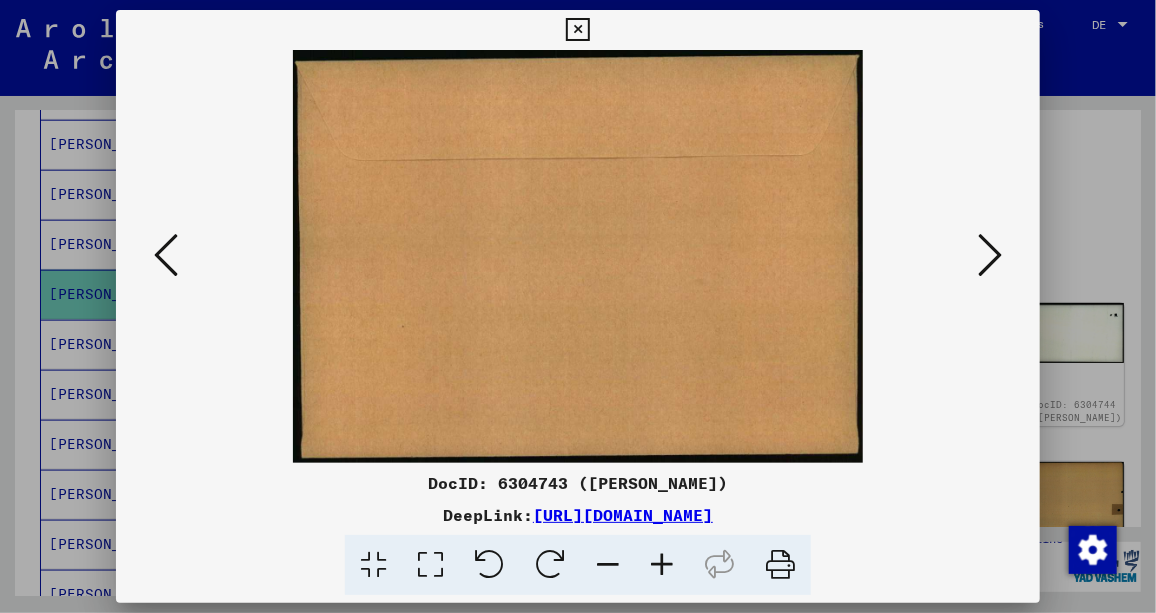 click at bounding box center (990, 256) 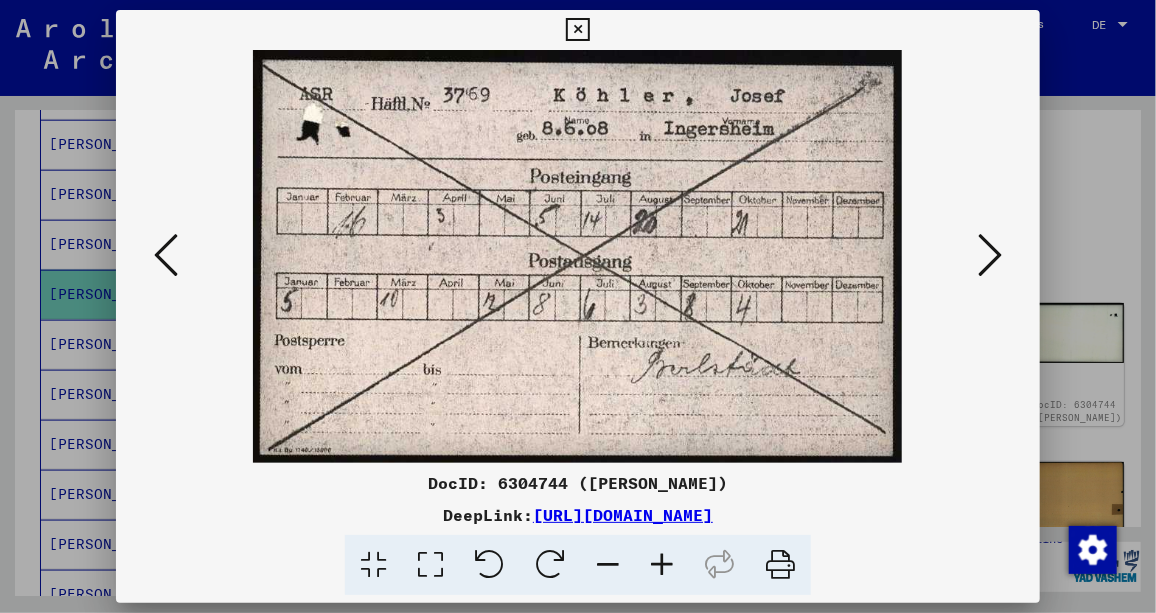 click at bounding box center (990, 256) 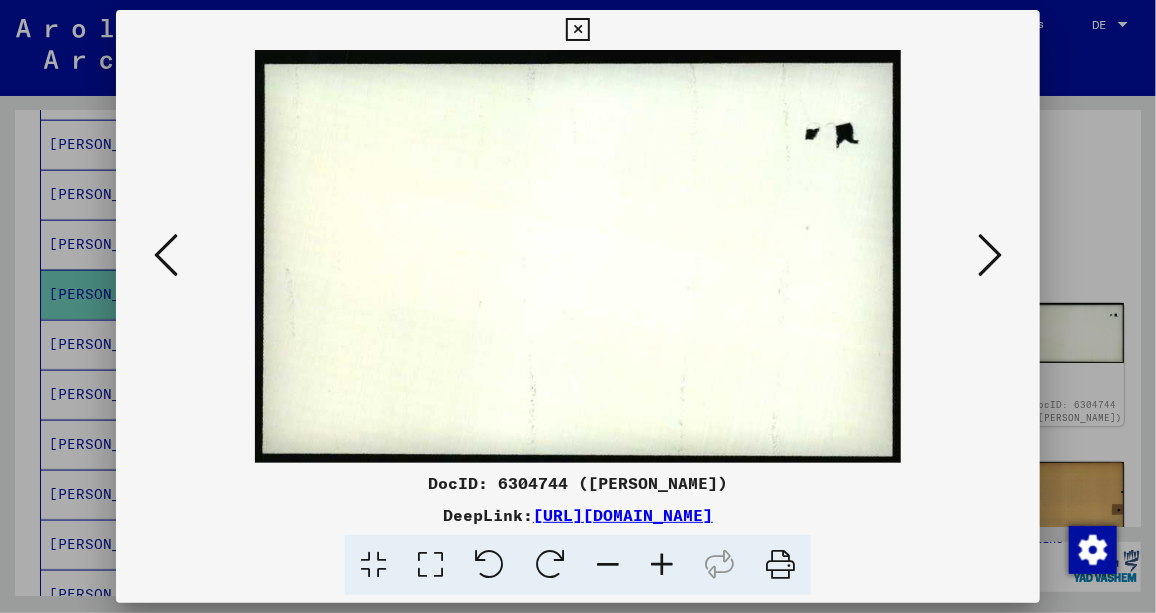 click at bounding box center (578, 256) 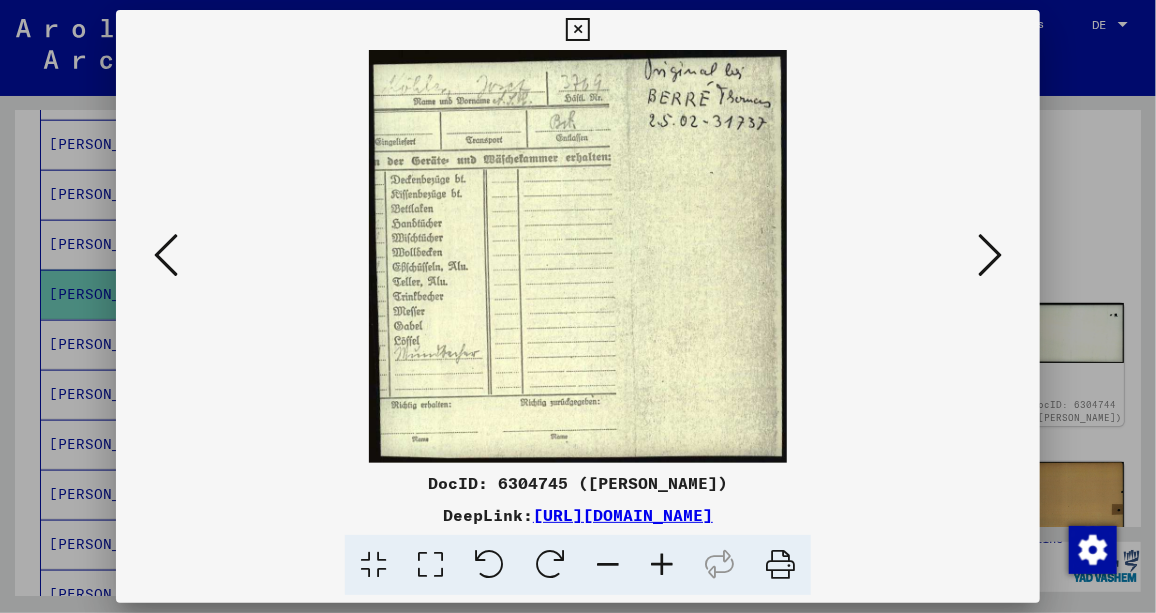 click at bounding box center (990, 255) 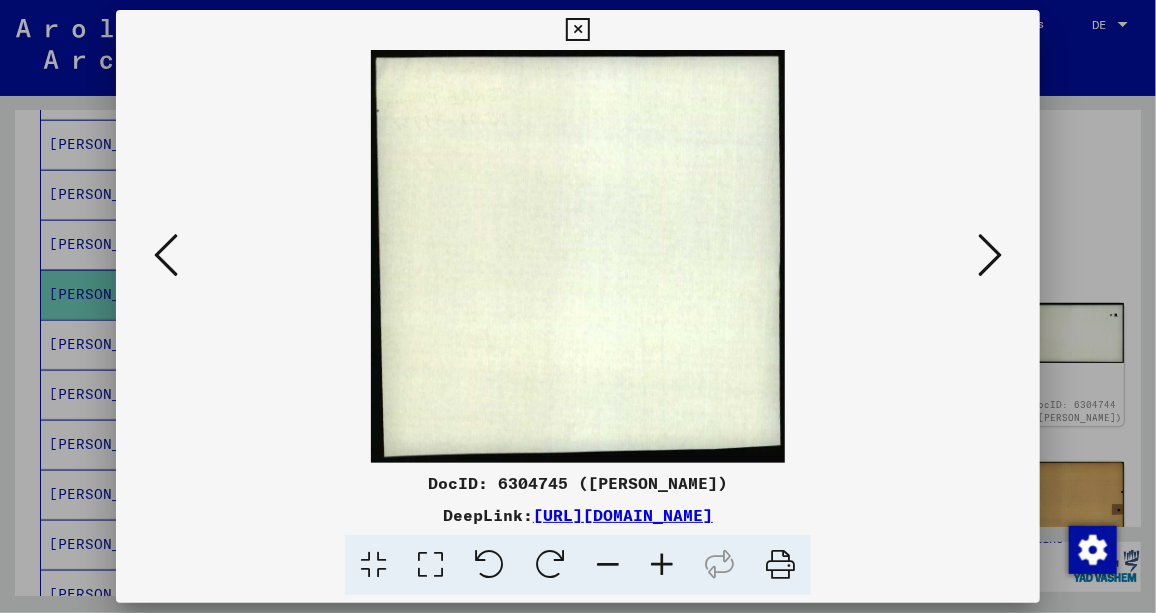 click at bounding box center (990, 255) 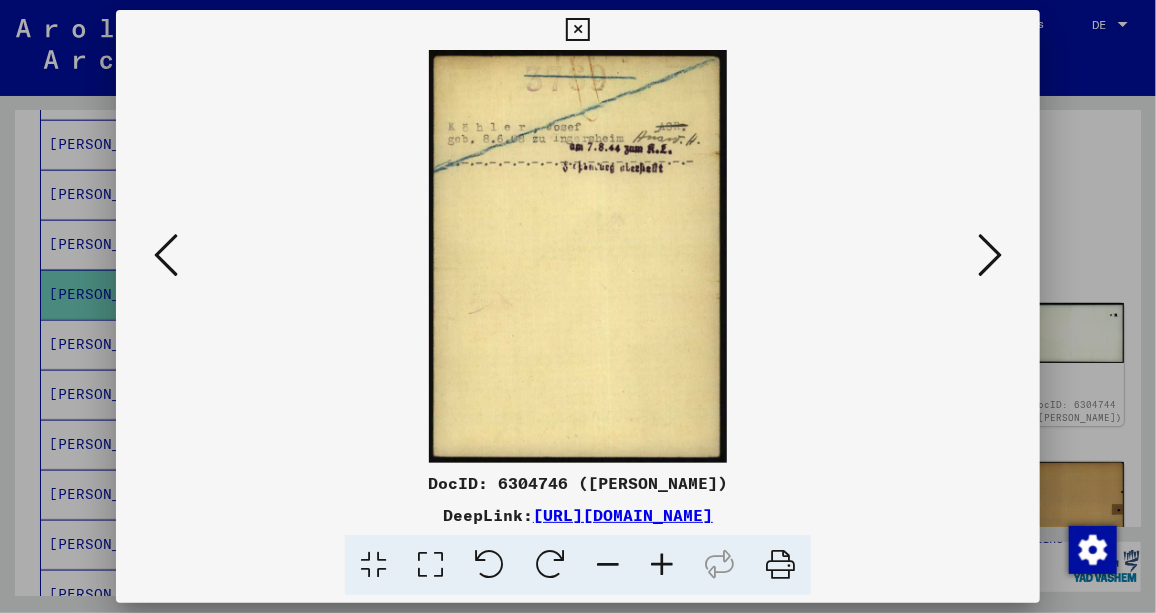 click at bounding box center (990, 255) 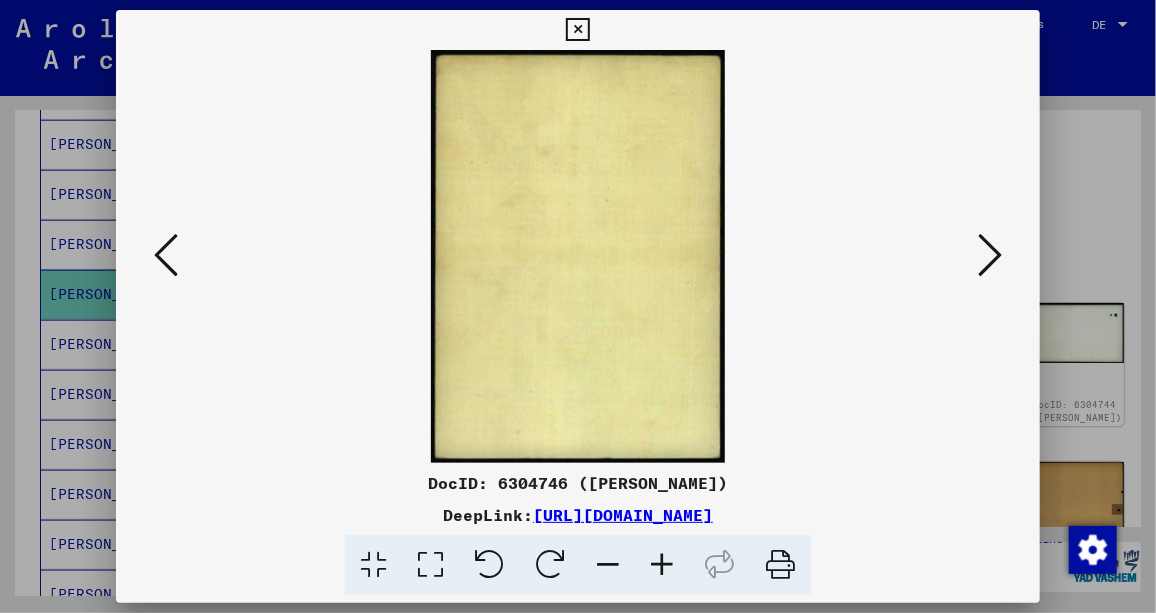 click at bounding box center (990, 255) 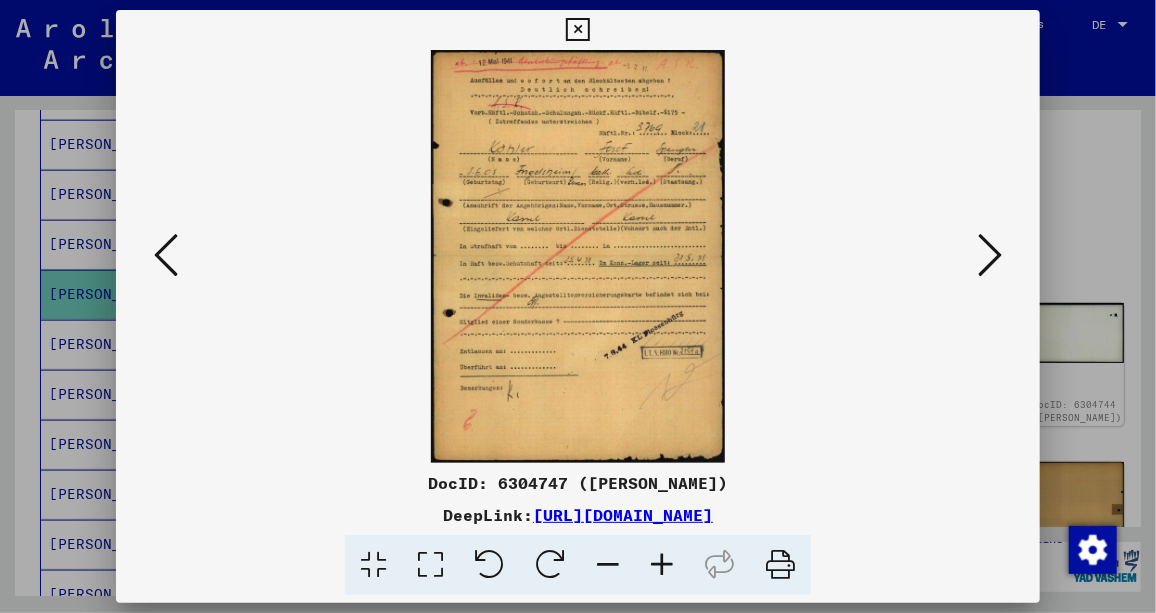 click at bounding box center [662, 565] 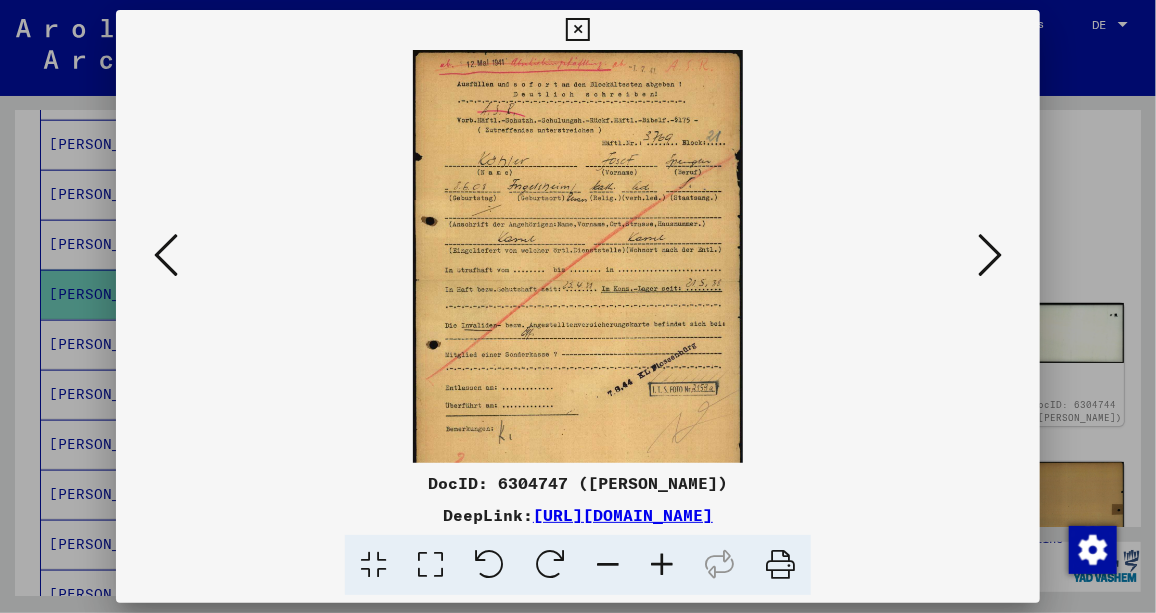click at bounding box center [662, 565] 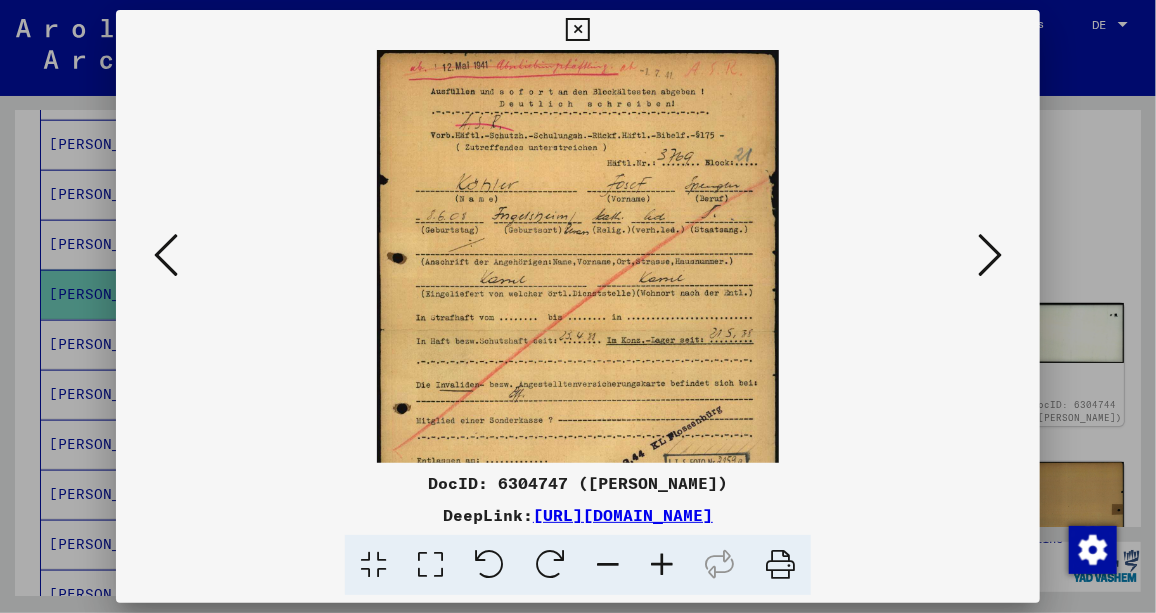 click at bounding box center (662, 565) 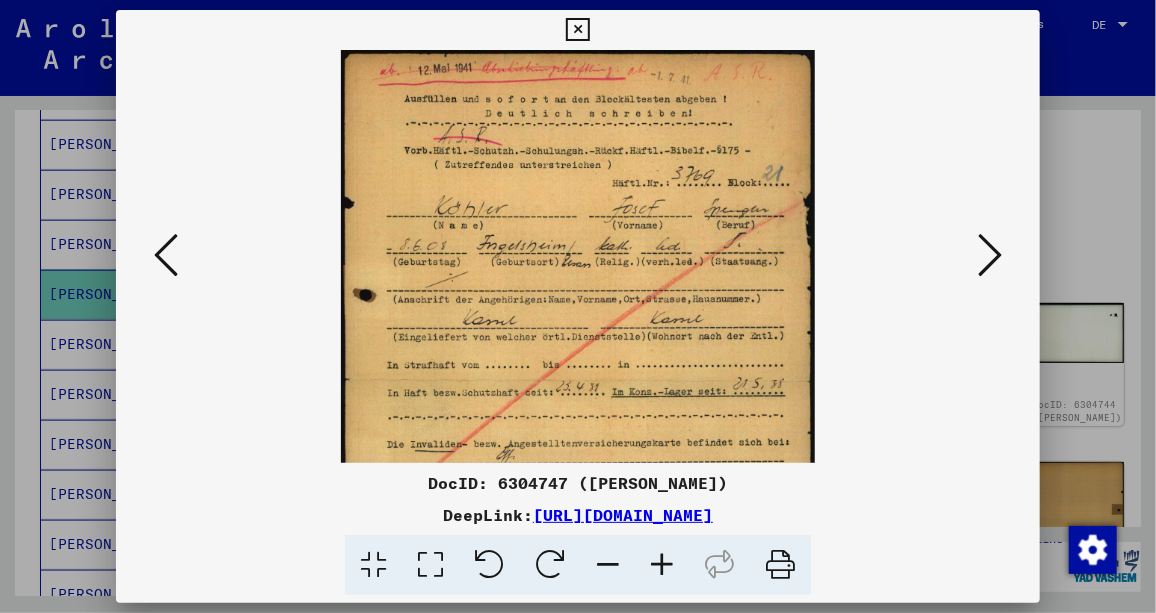 click at bounding box center [662, 565] 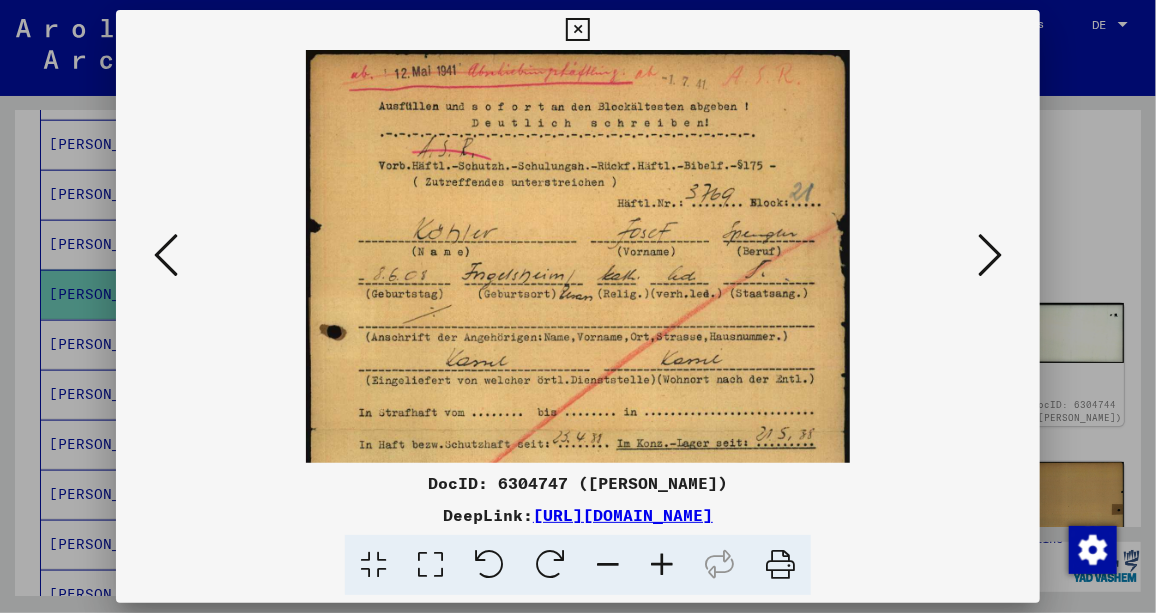 click at bounding box center (662, 565) 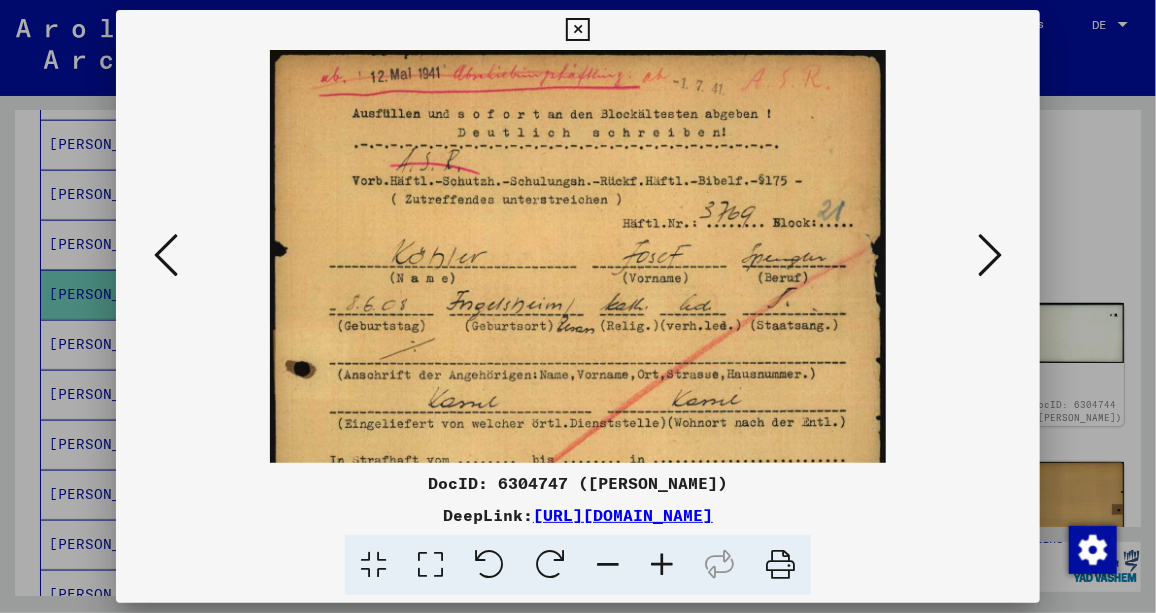 click at bounding box center [662, 565] 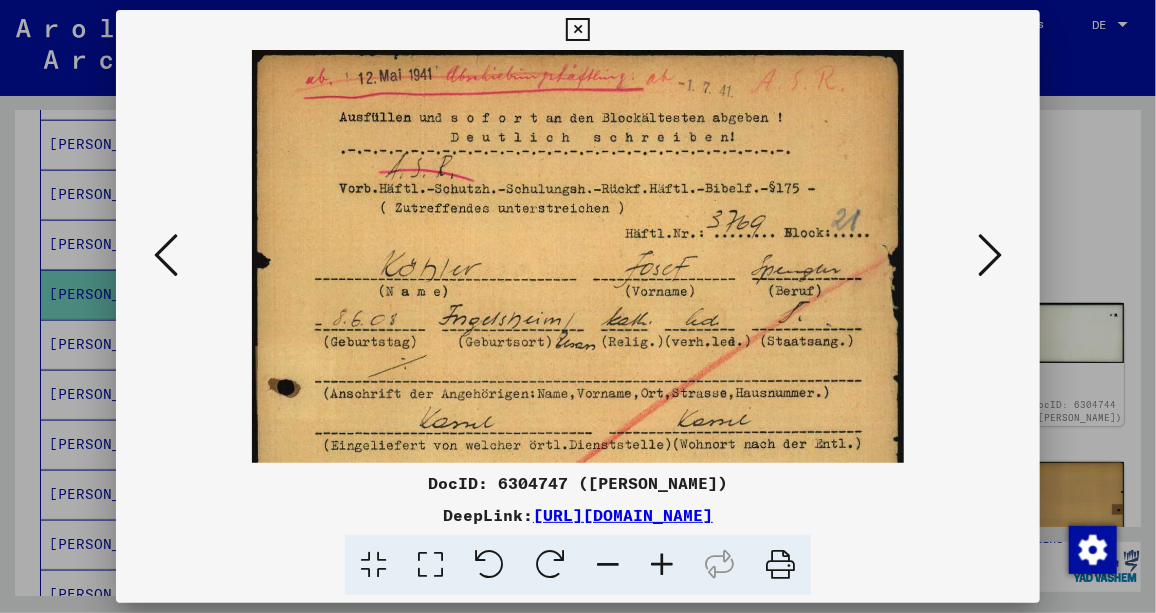 click at bounding box center (662, 565) 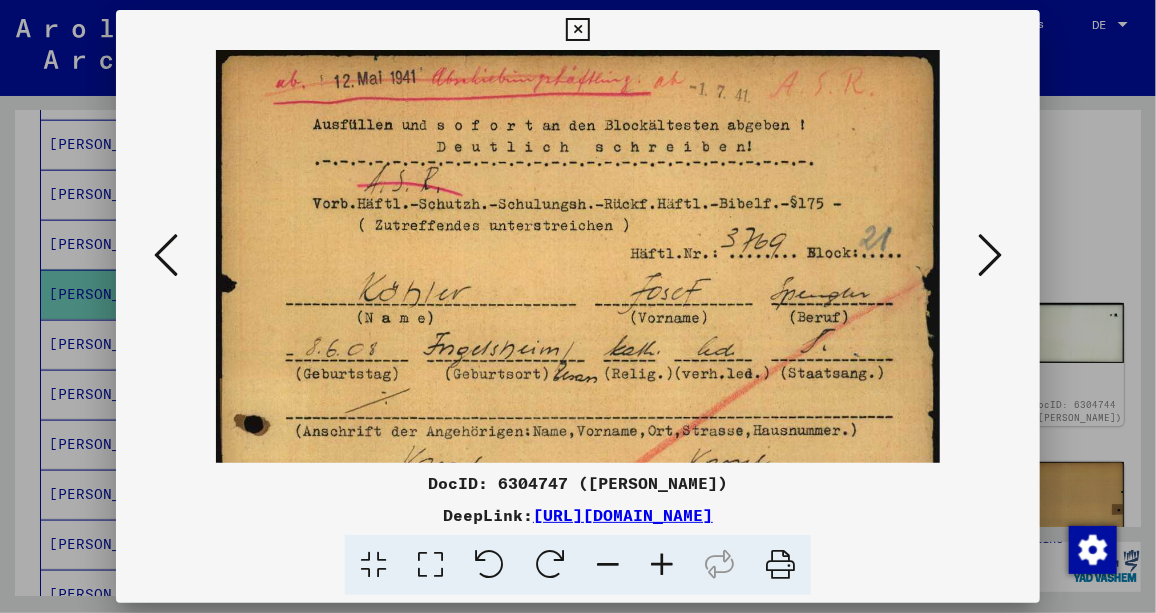click at bounding box center [662, 565] 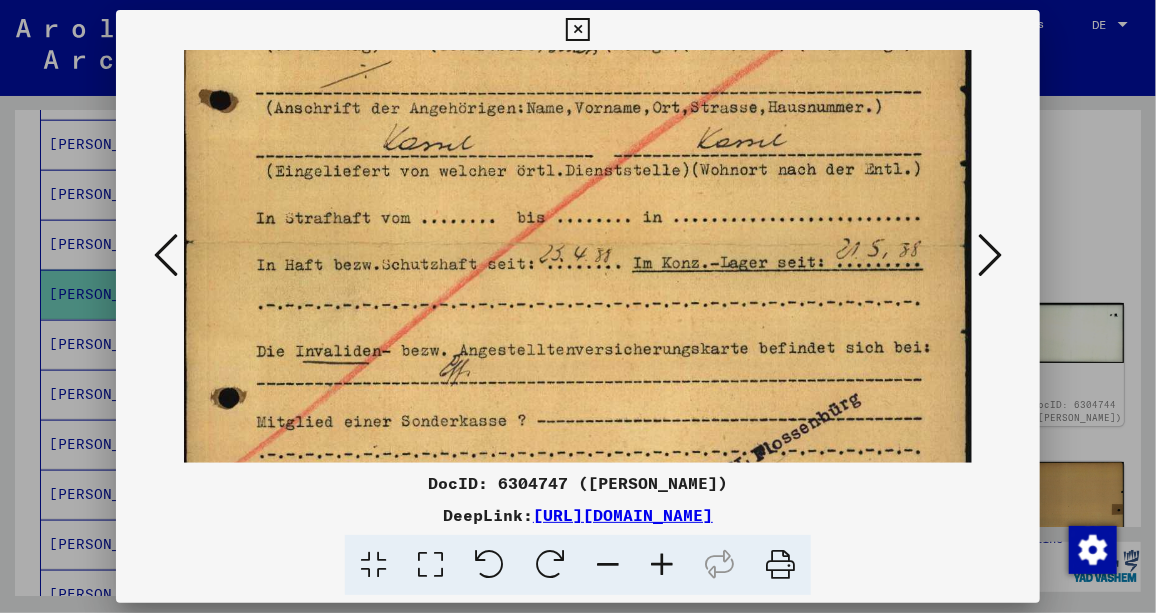 drag, startPoint x: 615, startPoint y: 335, endPoint x: 595, endPoint y: -29, distance: 364.54904 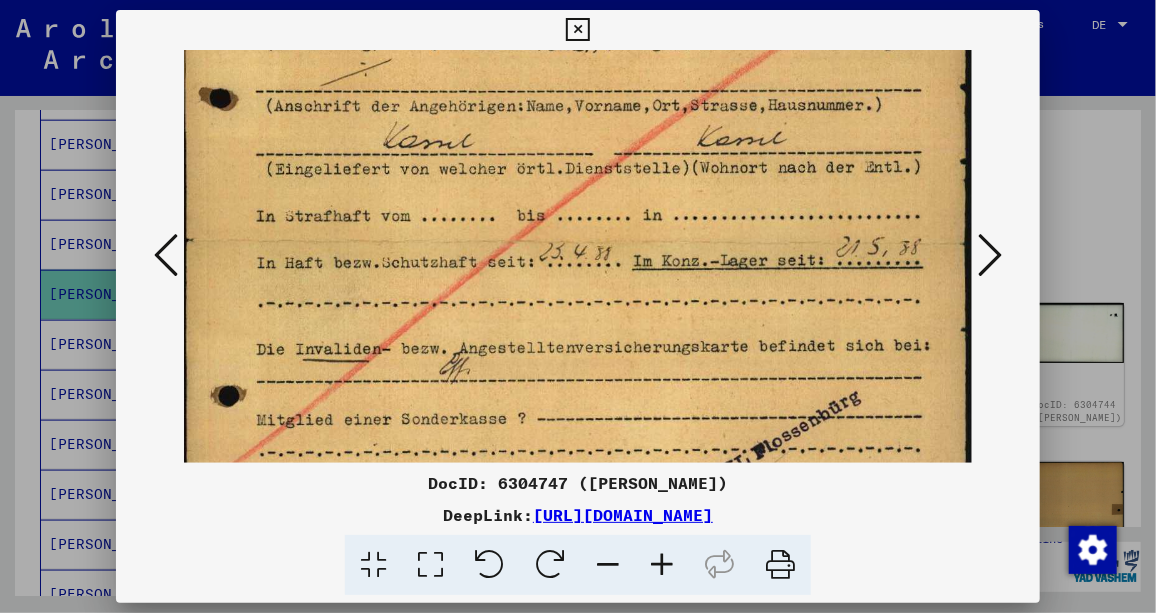 drag, startPoint x: 725, startPoint y: 358, endPoint x: 486, endPoint y: 331, distance: 240.52026 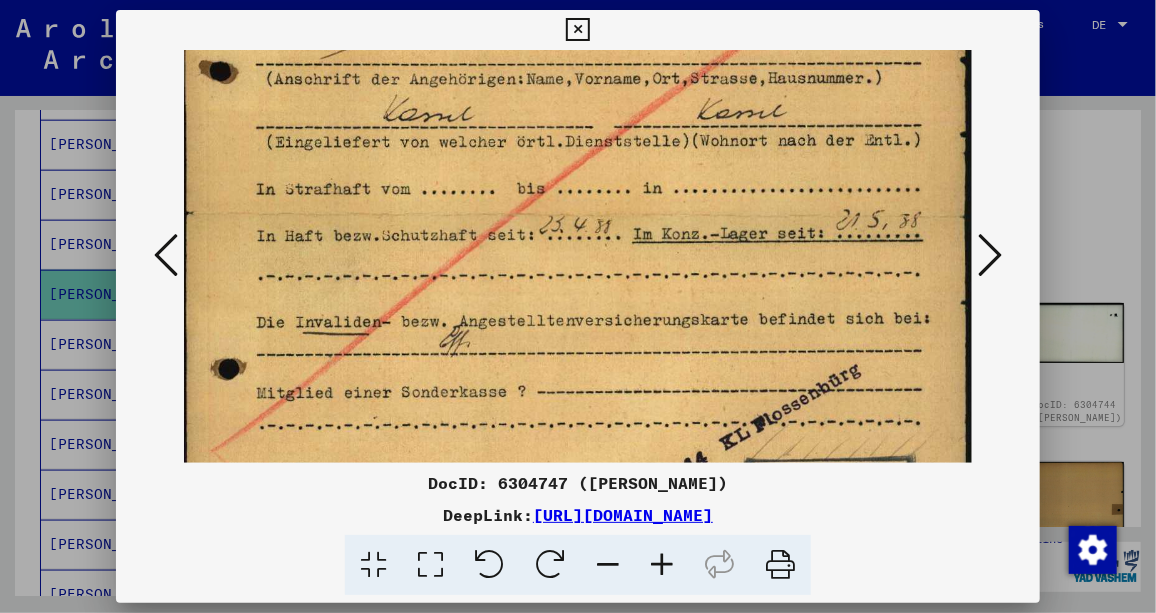 scroll, scrollTop: 375, scrollLeft: 5, axis: both 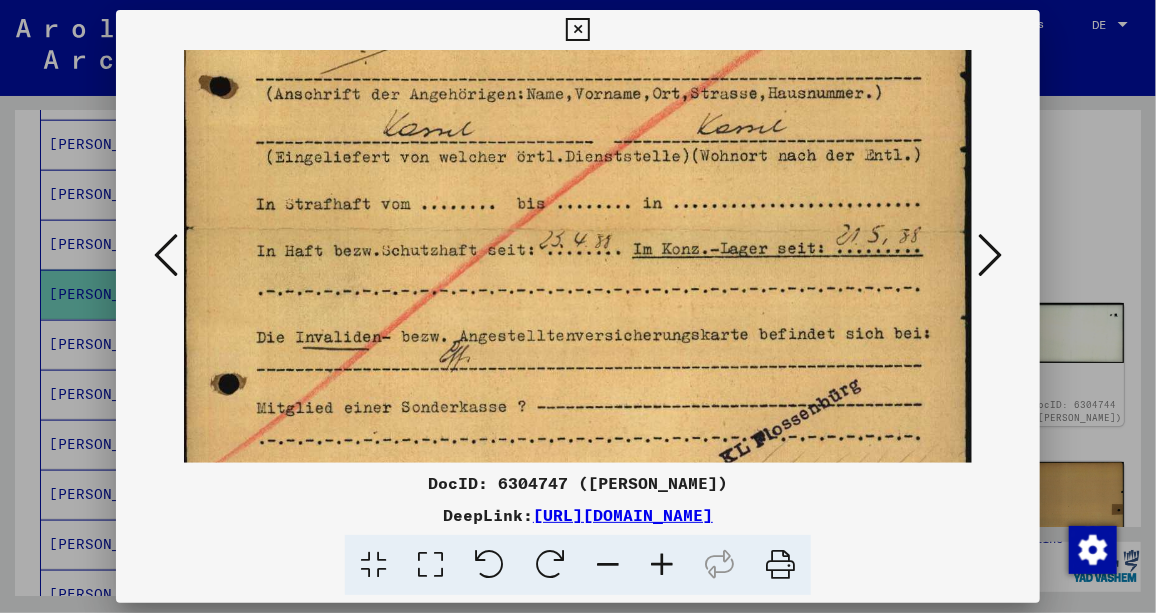 drag, startPoint x: 576, startPoint y: 183, endPoint x: 497, endPoint y: 168, distance: 80.411446 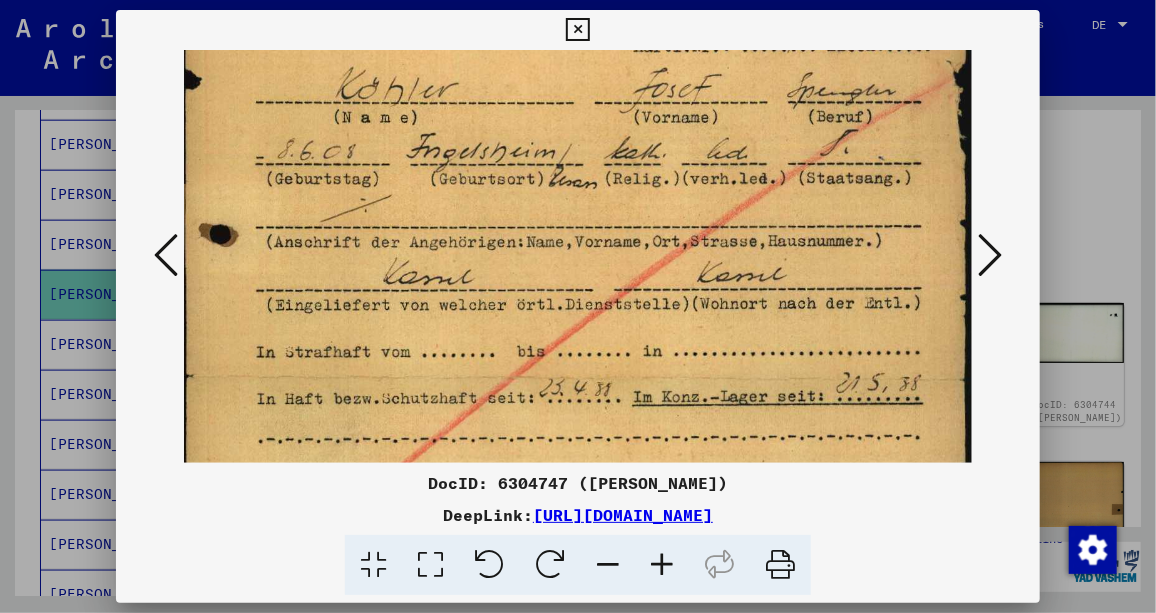 drag, startPoint x: 708, startPoint y: 424, endPoint x: 584, endPoint y: 473, distance: 133.33041 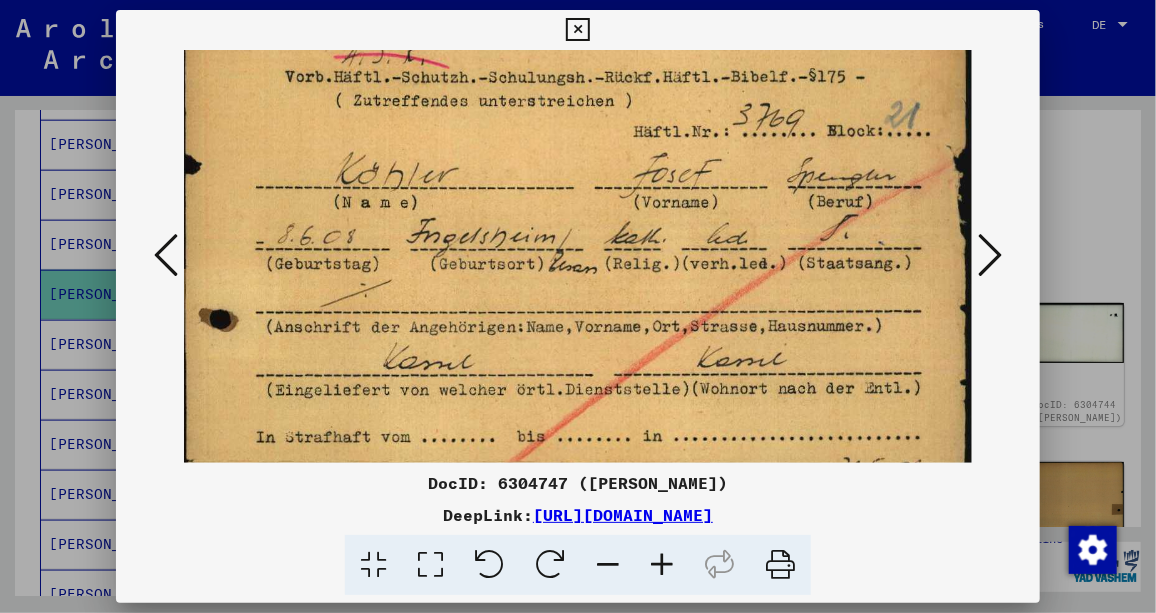 drag, startPoint x: 624, startPoint y: 272, endPoint x: 613, endPoint y: 317, distance: 46.32494 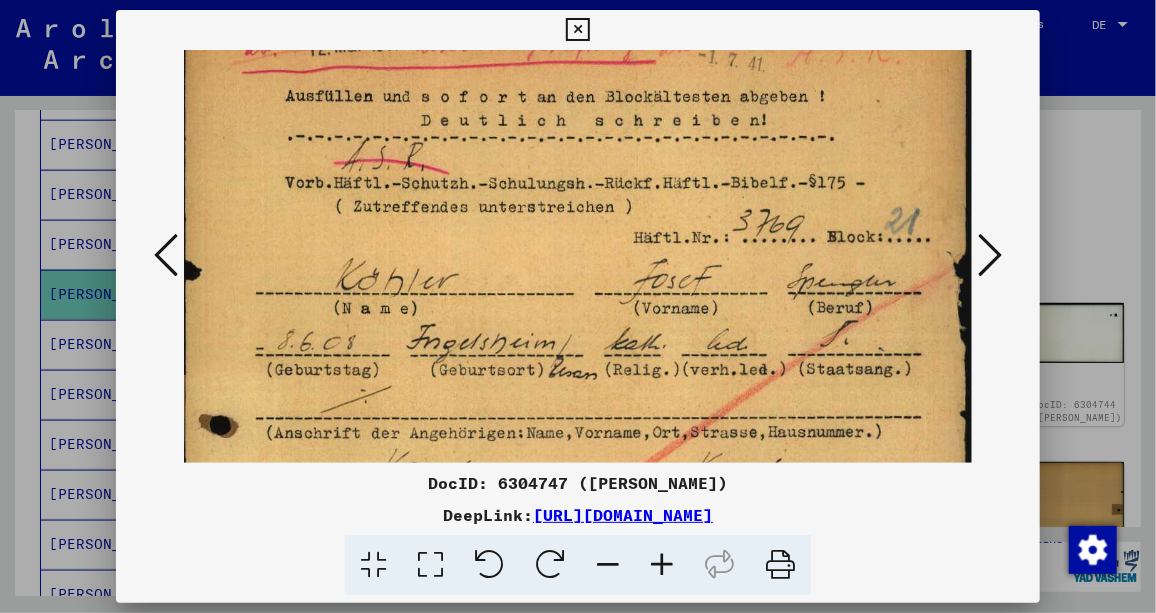 scroll, scrollTop: 0, scrollLeft: 5, axis: horizontal 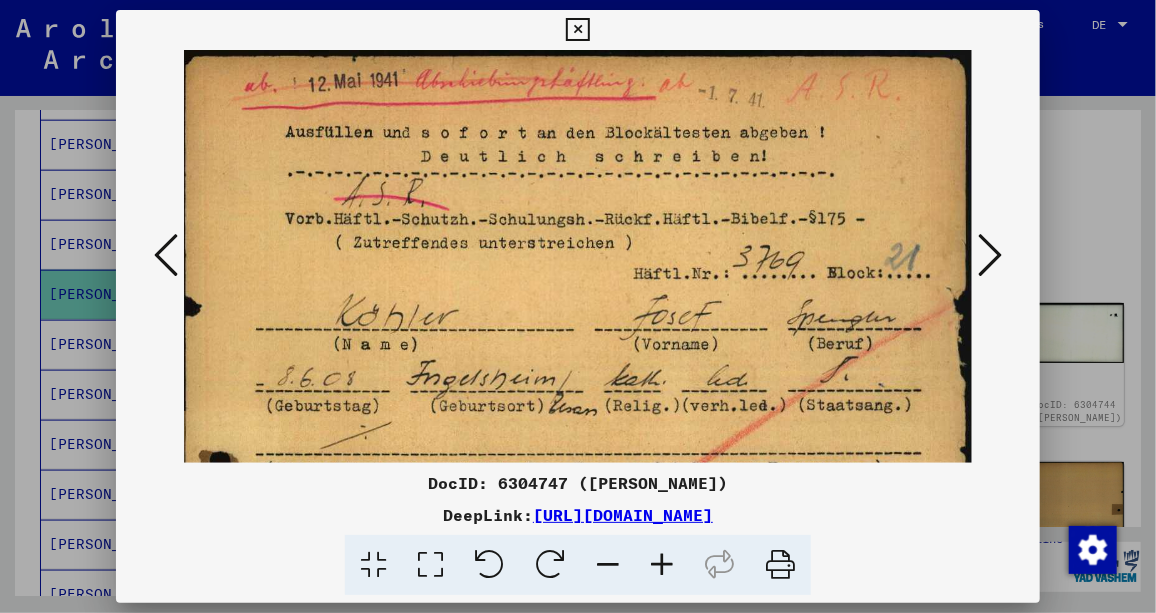 drag, startPoint x: 866, startPoint y: 254, endPoint x: 804, endPoint y: 504, distance: 257.5733 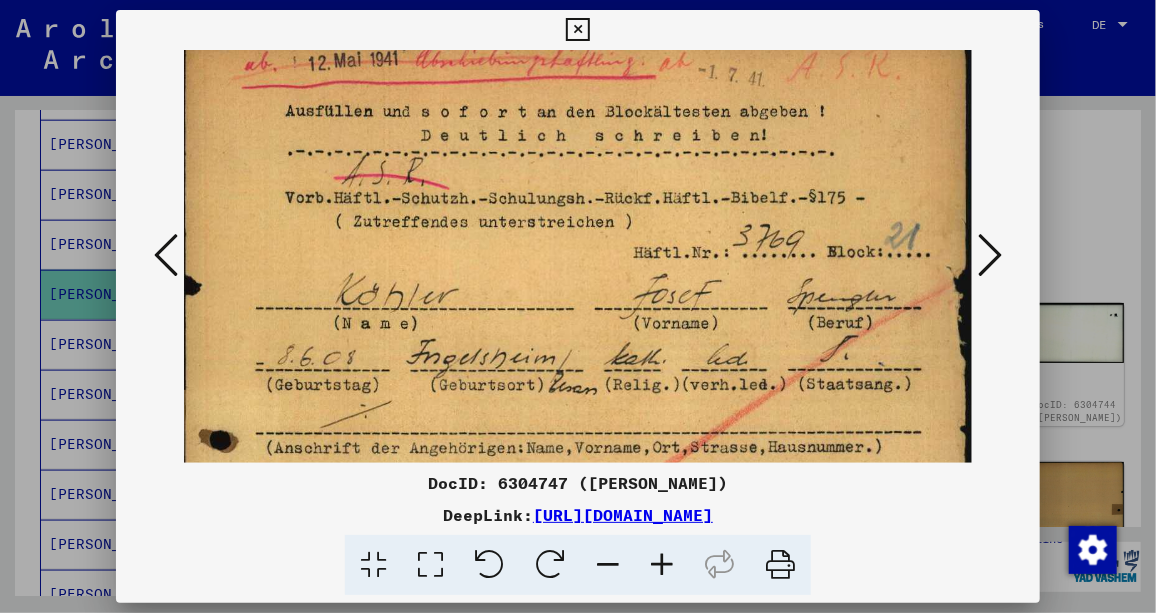 scroll, scrollTop: 43, scrollLeft: 5, axis: both 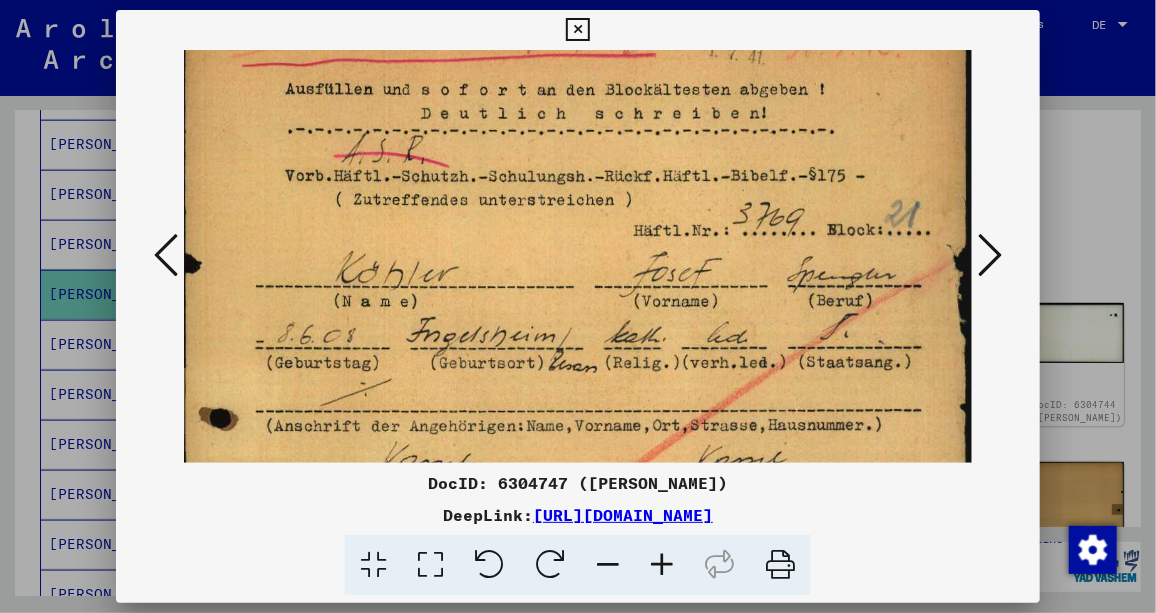 drag, startPoint x: 721, startPoint y: 347, endPoint x: 699, endPoint y: 305, distance: 47.41308 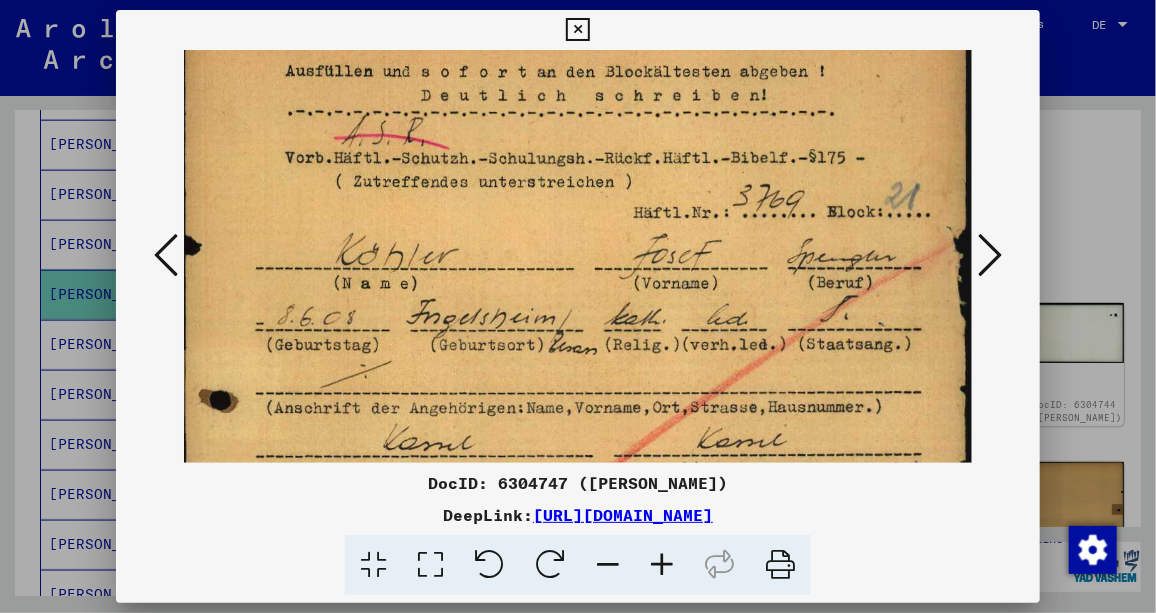 scroll, scrollTop: 64, scrollLeft: 5, axis: both 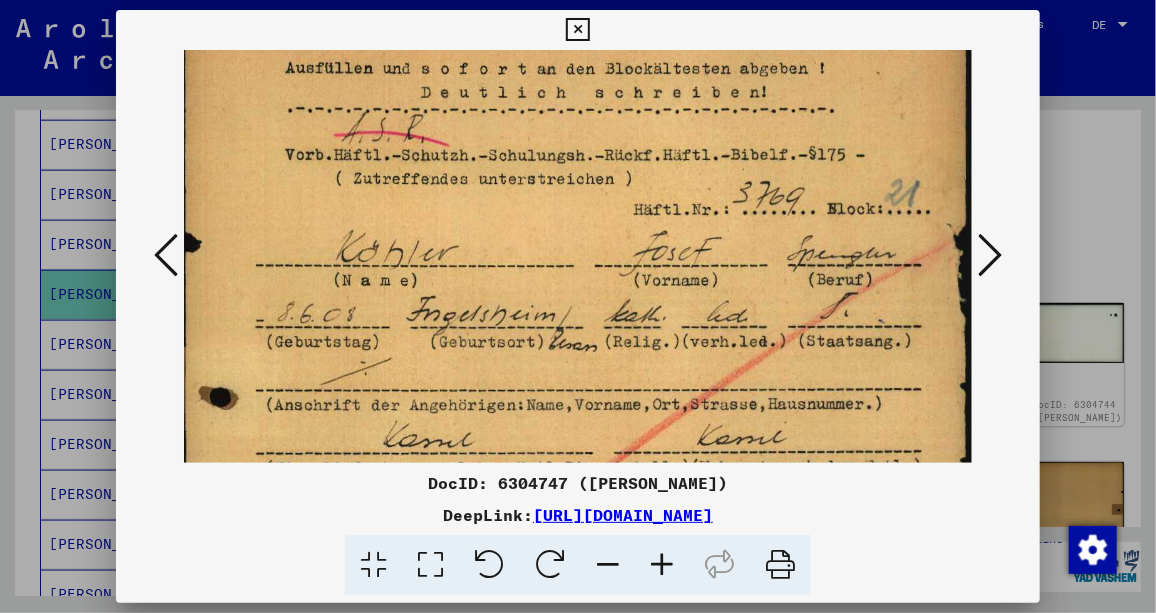 drag, startPoint x: 668, startPoint y: 353, endPoint x: 663, endPoint y: 341, distance: 13 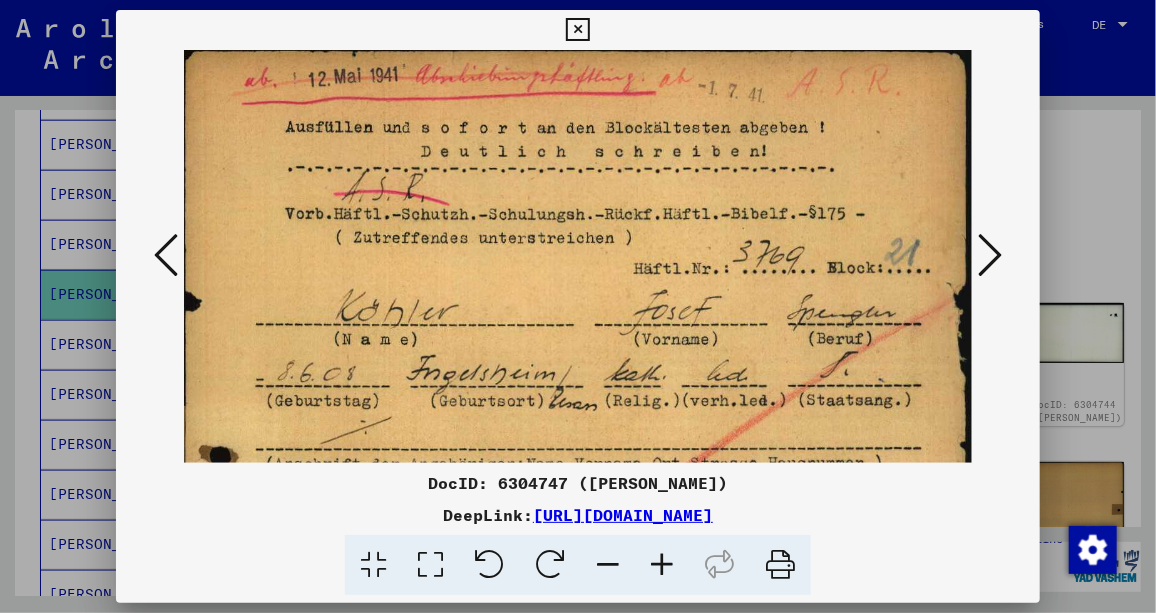 scroll, scrollTop: 0, scrollLeft: 5, axis: horizontal 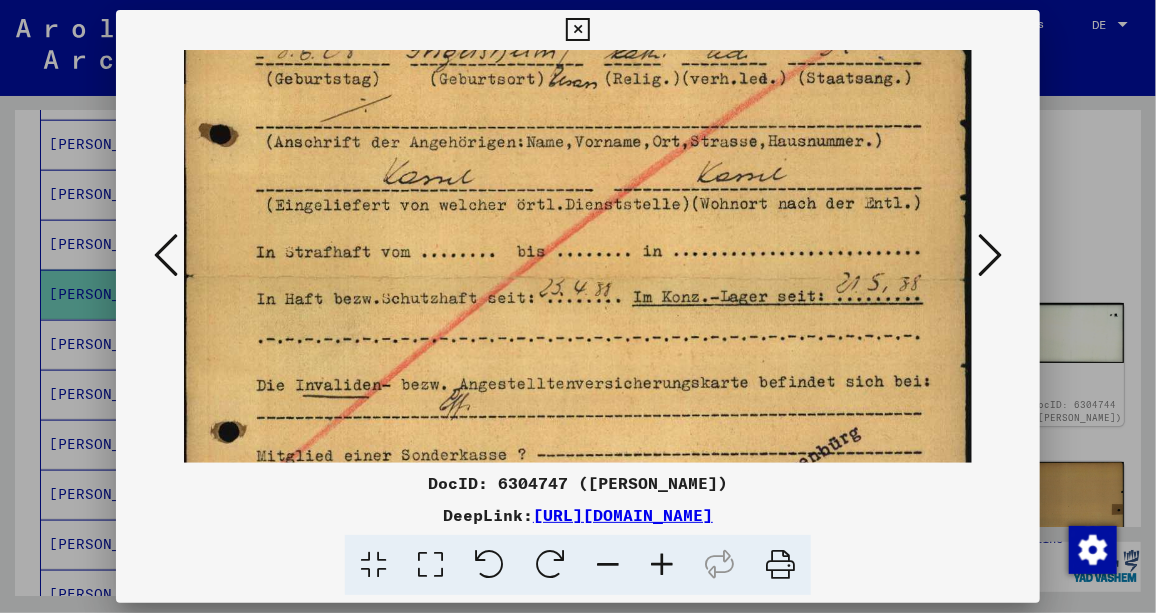 drag, startPoint x: 599, startPoint y: 193, endPoint x: 473, endPoint y: 100, distance: 156.6046 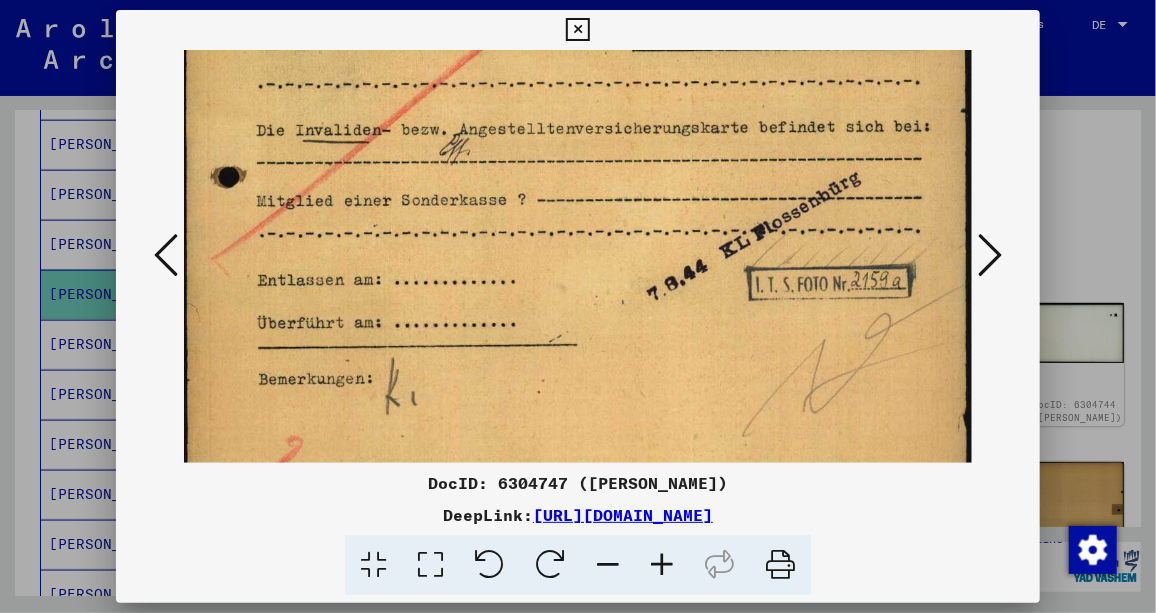 drag, startPoint x: 498, startPoint y: 235, endPoint x: 458, endPoint y: -27, distance: 265.03586 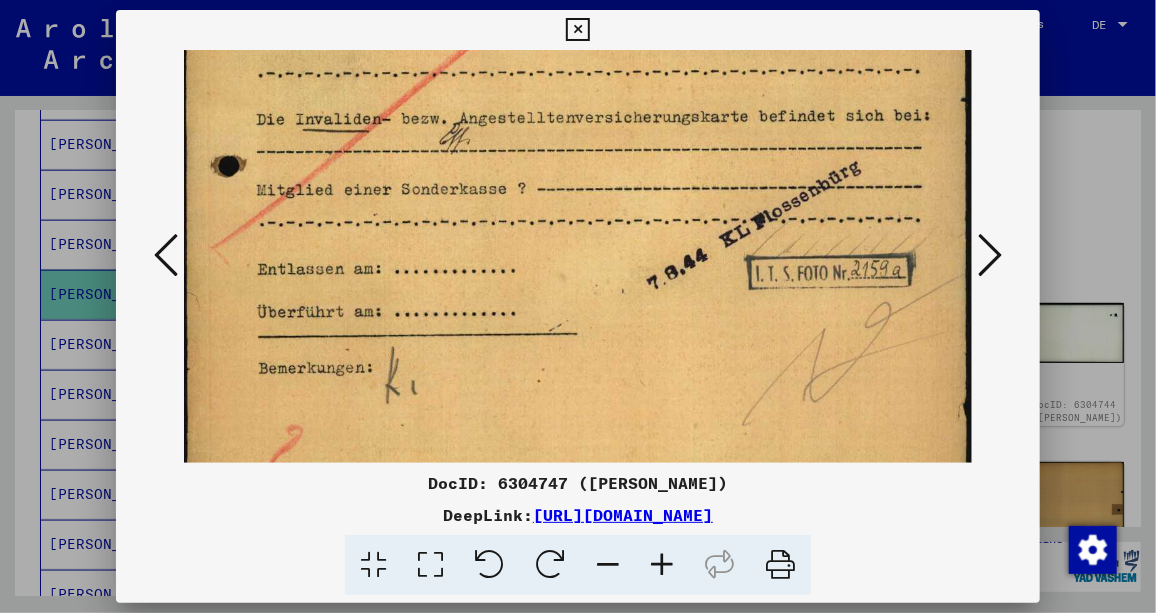 click at bounding box center [576, 13] 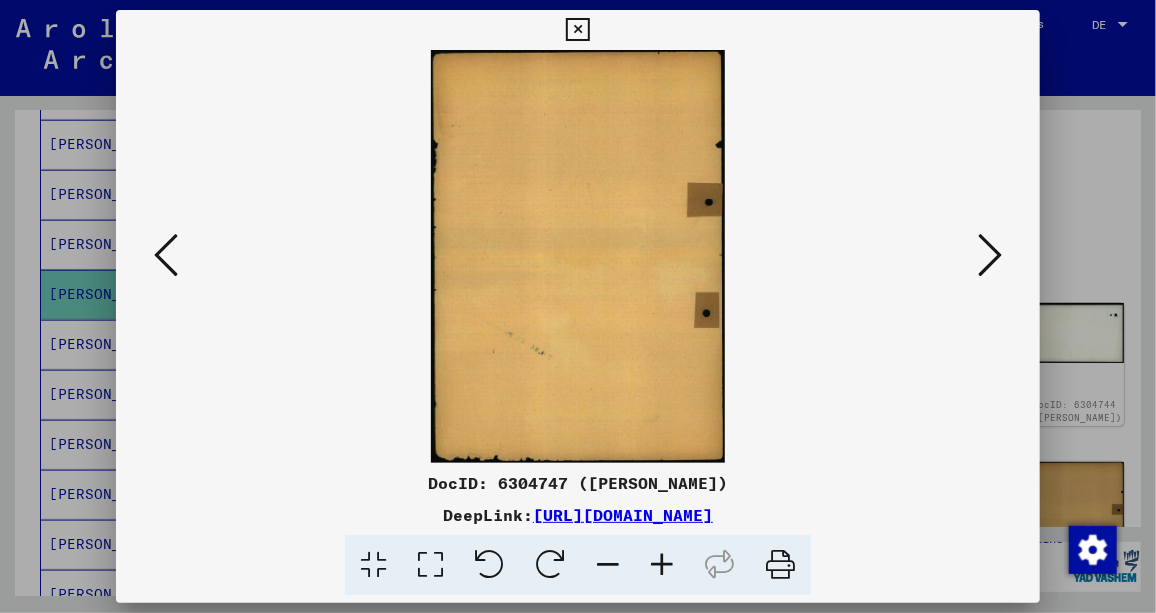 scroll, scrollTop: 0, scrollLeft: 0, axis: both 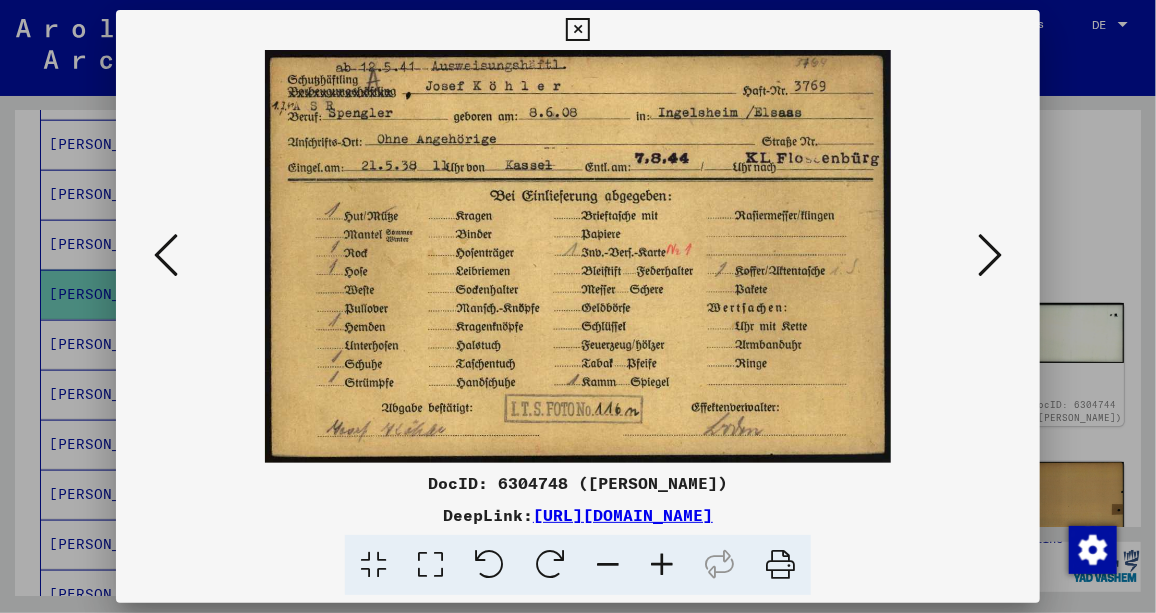 click at bounding box center (662, 565) 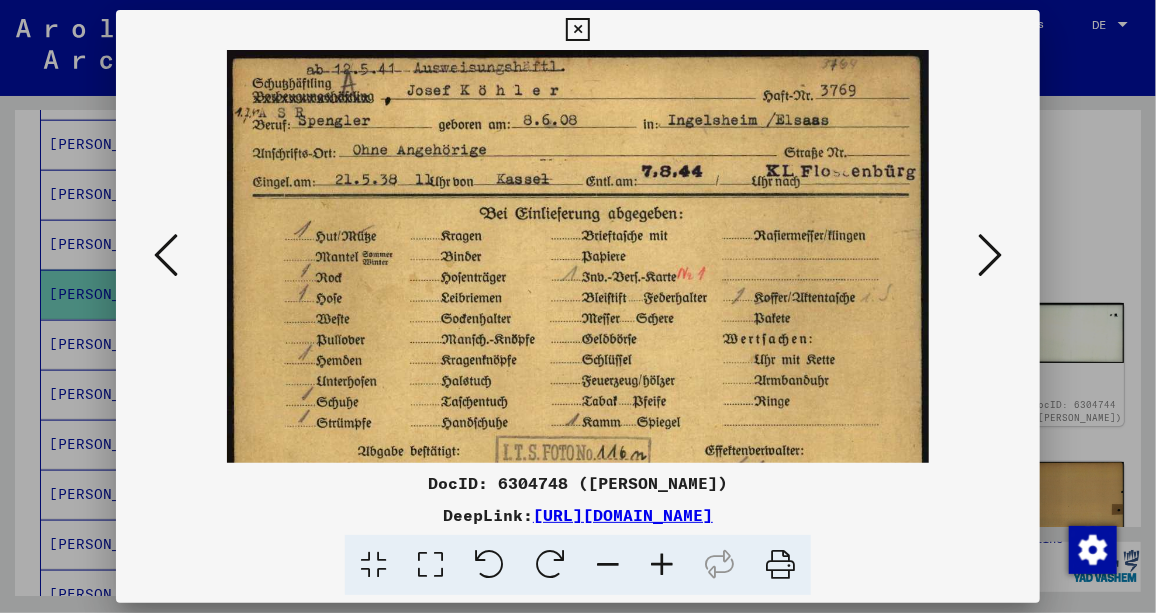 click at bounding box center [662, 565] 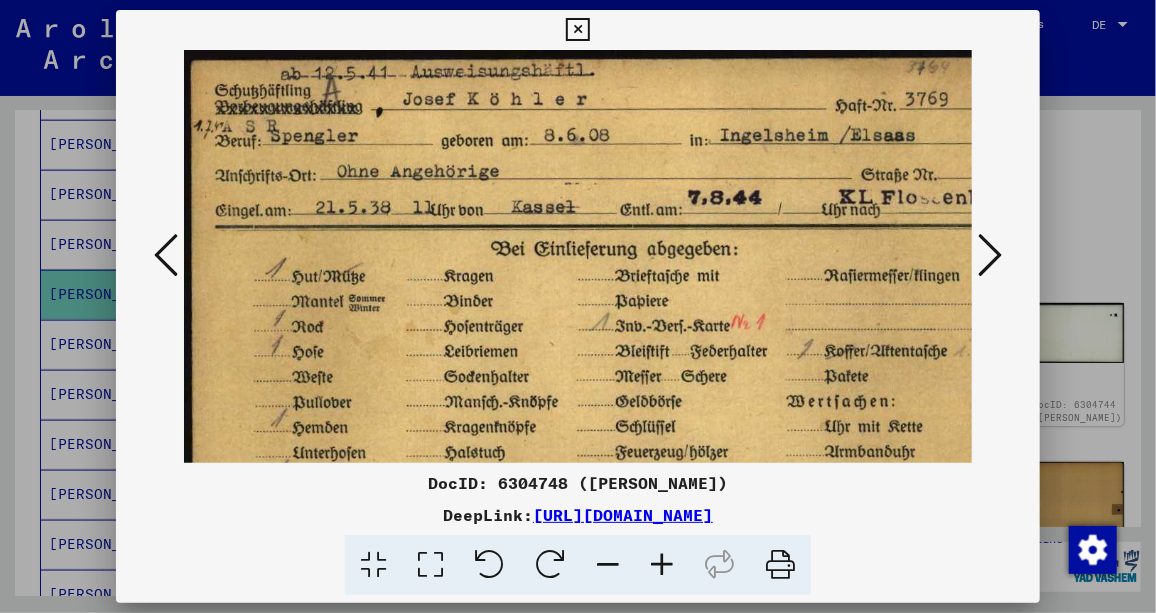 click at bounding box center [662, 565] 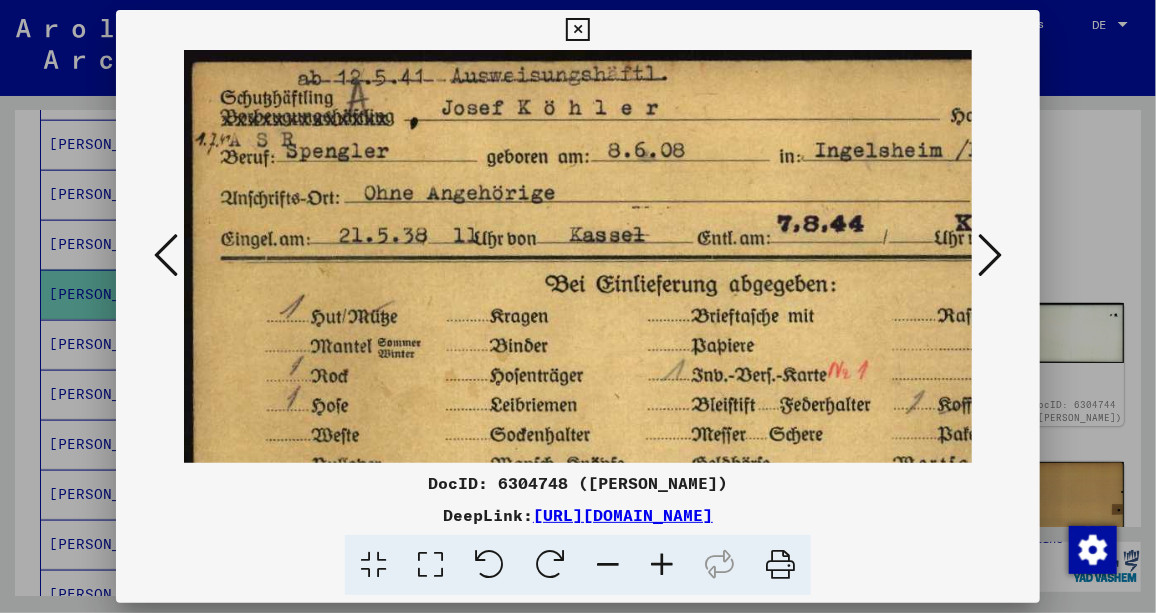 click at bounding box center (662, 565) 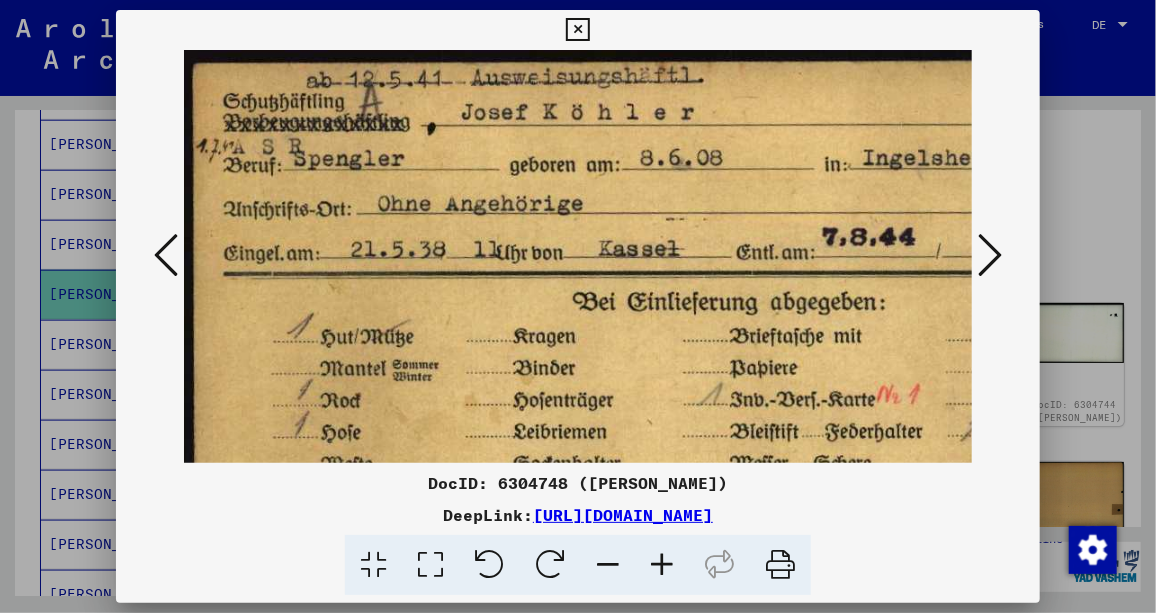 click at bounding box center [662, 565] 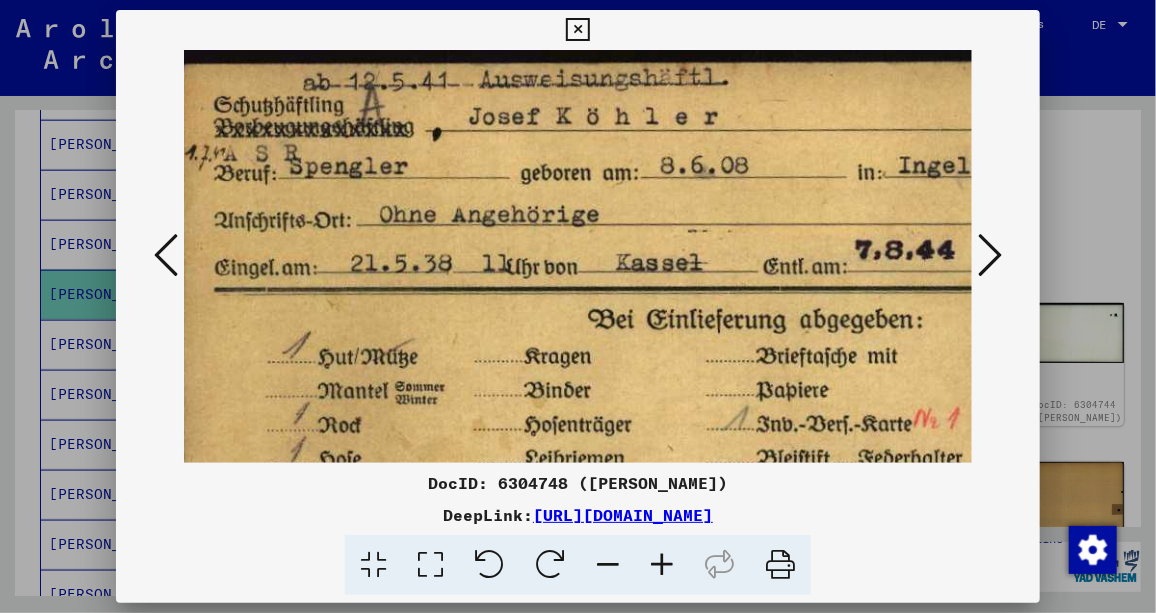 scroll, scrollTop: 0, scrollLeft: 0, axis: both 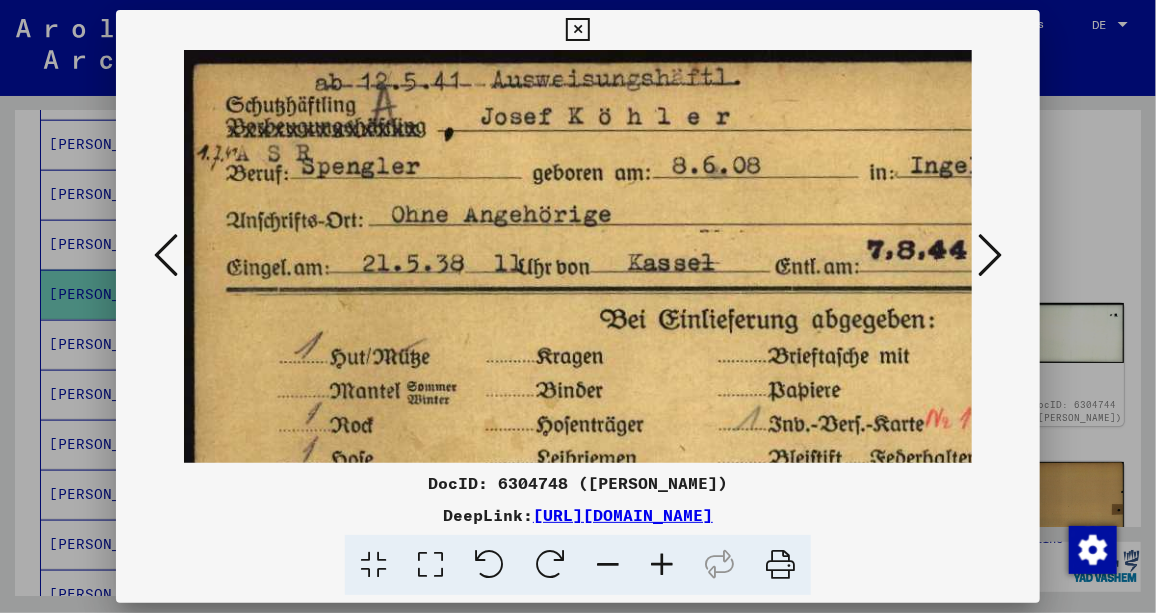 drag, startPoint x: 681, startPoint y: 403, endPoint x: 687, endPoint y: 441, distance: 38.470768 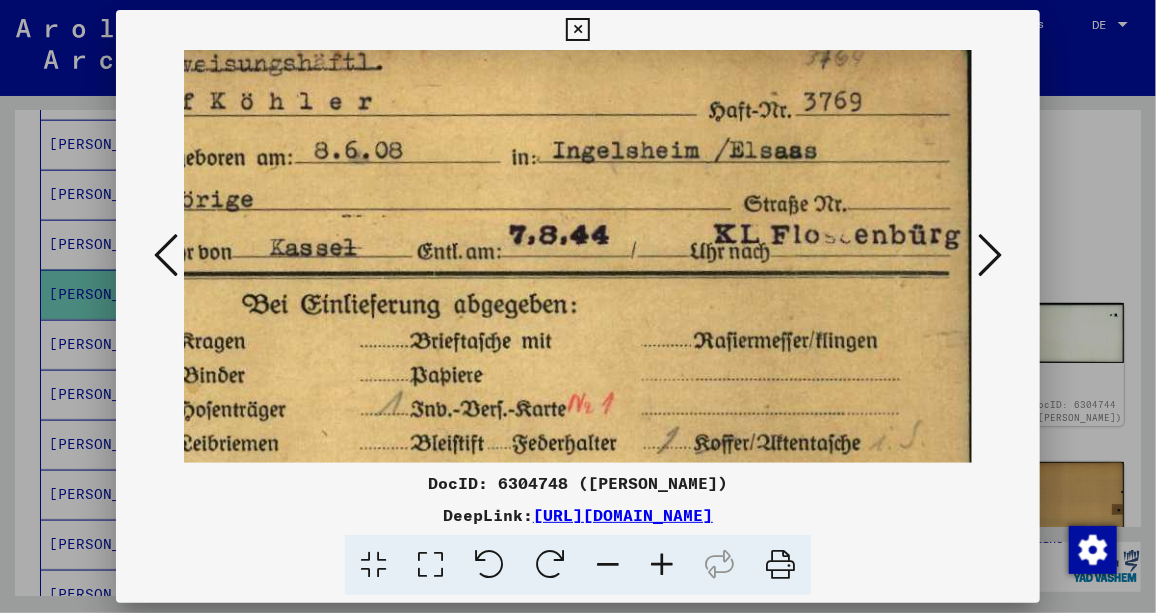 scroll, scrollTop: 15, scrollLeft: 366, axis: both 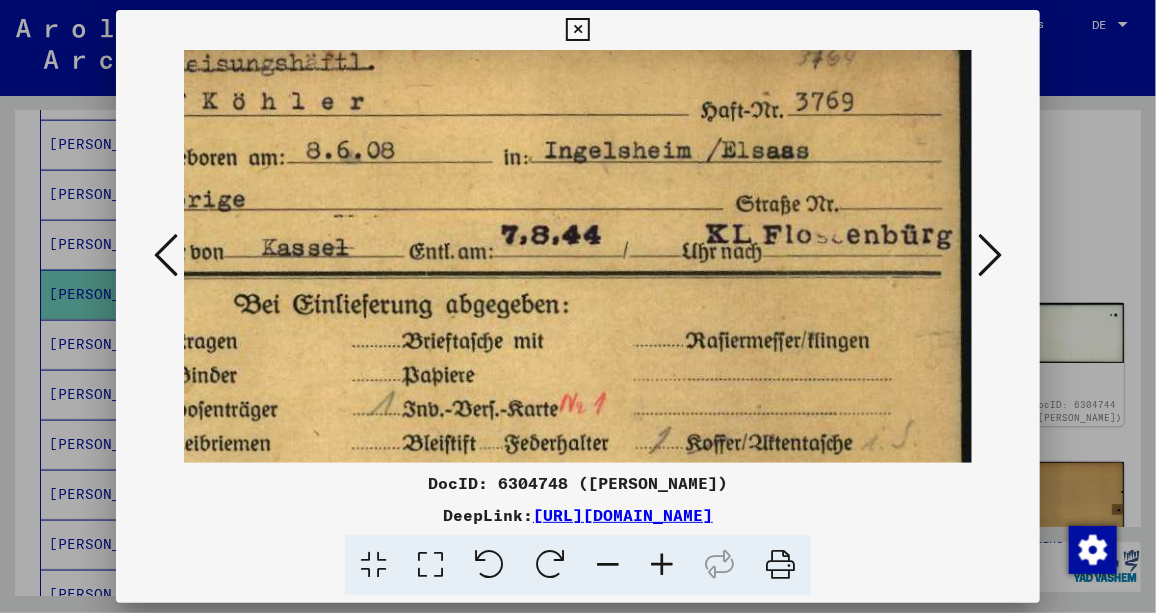 drag, startPoint x: 638, startPoint y: 339, endPoint x: 230, endPoint y: 331, distance: 408.07843 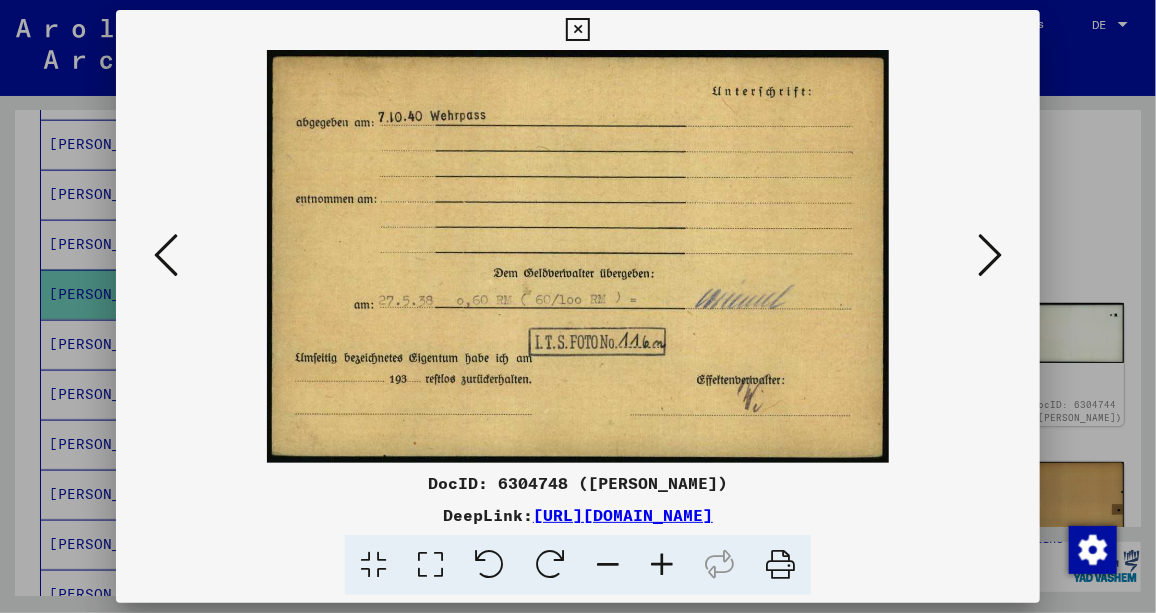 scroll, scrollTop: 0, scrollLeft: 0, axis: both 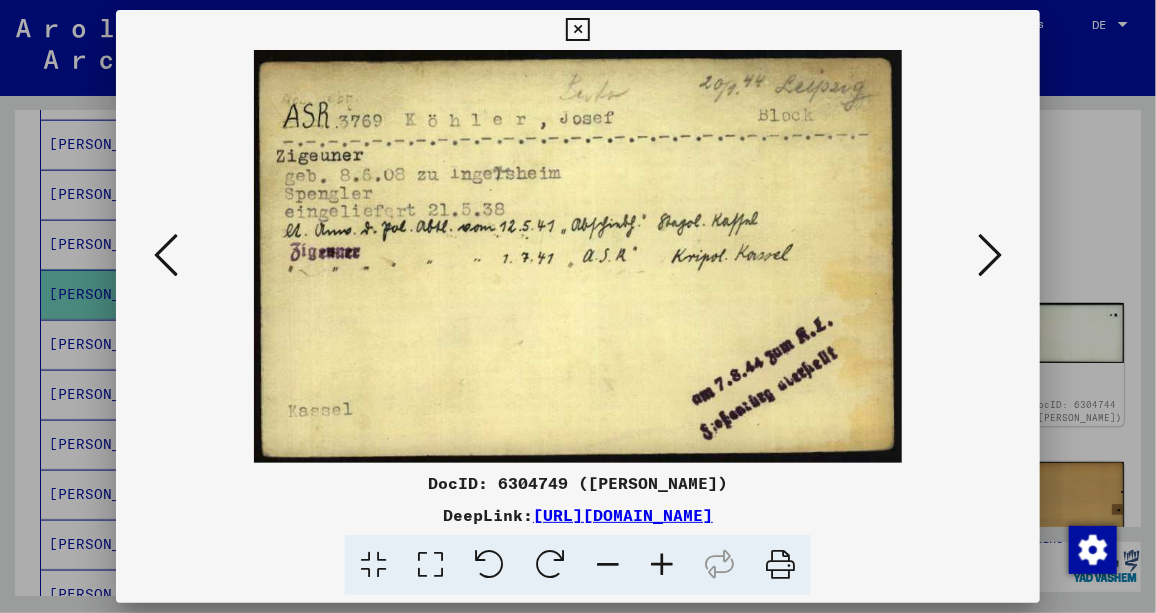 click at bounding box center (662, 565) 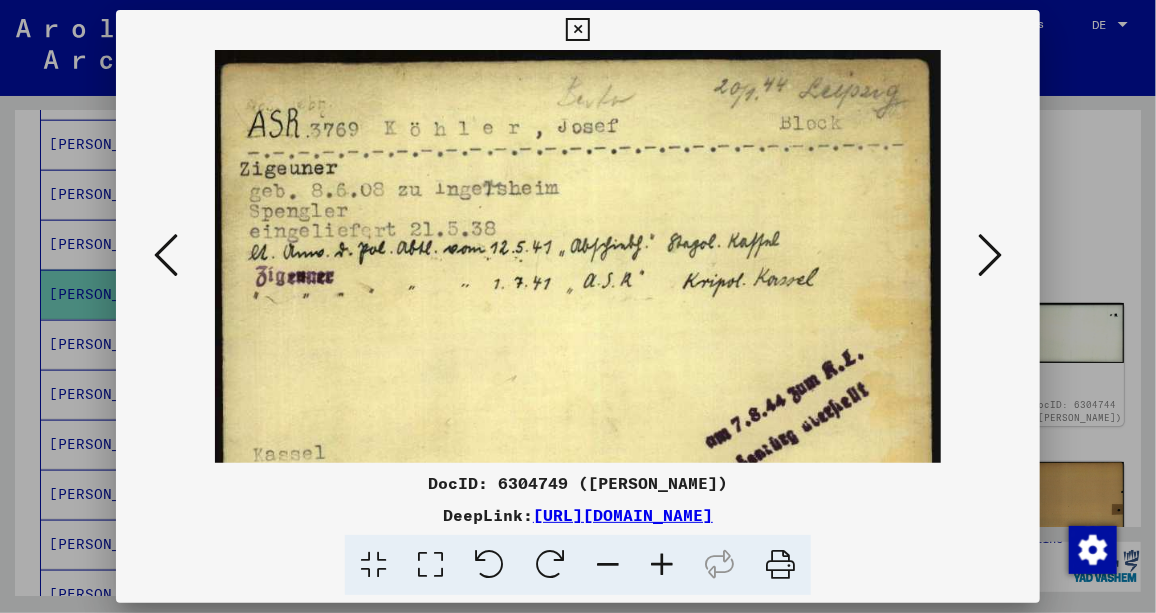 click at bounding box center (662, 565) 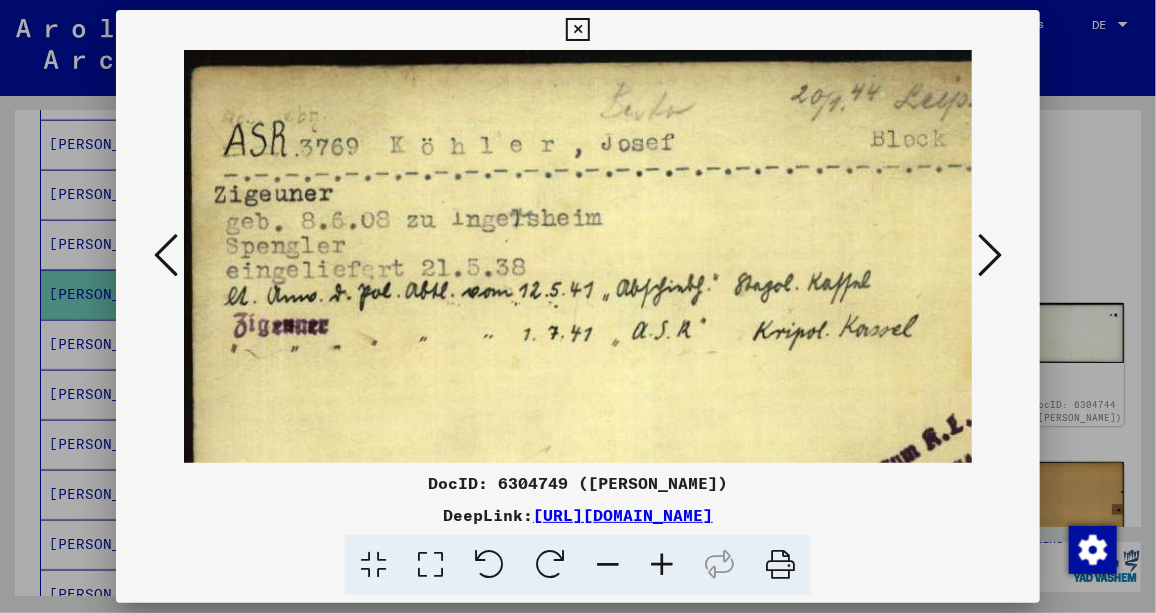 click at bounding box center (662, 565) 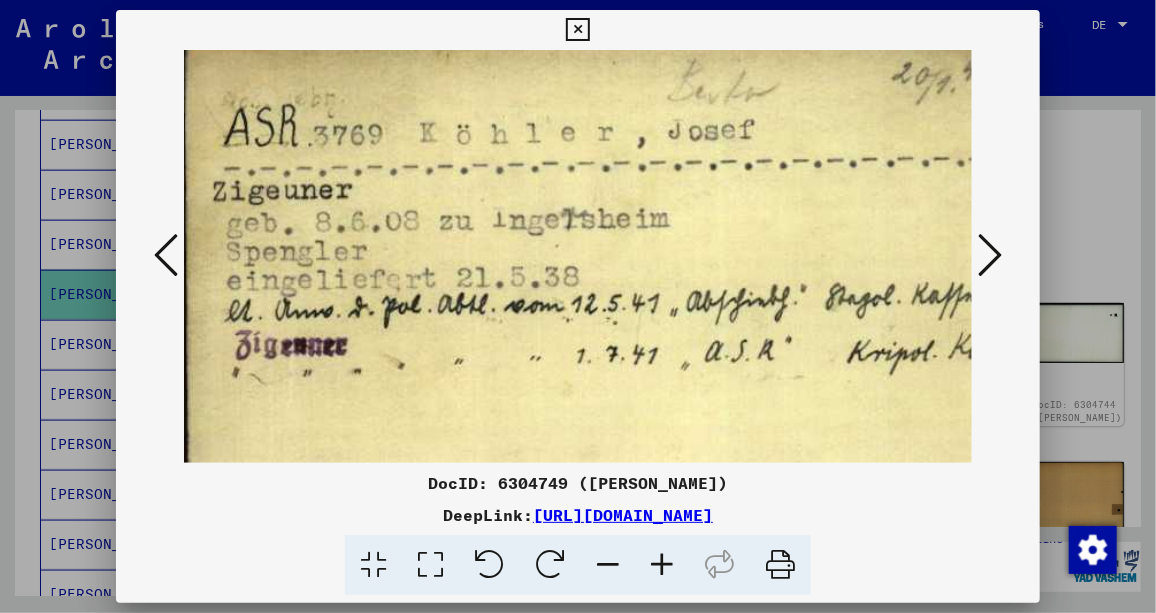 scroll, scrollTop: 30, scrollLeft: 7, axis: both 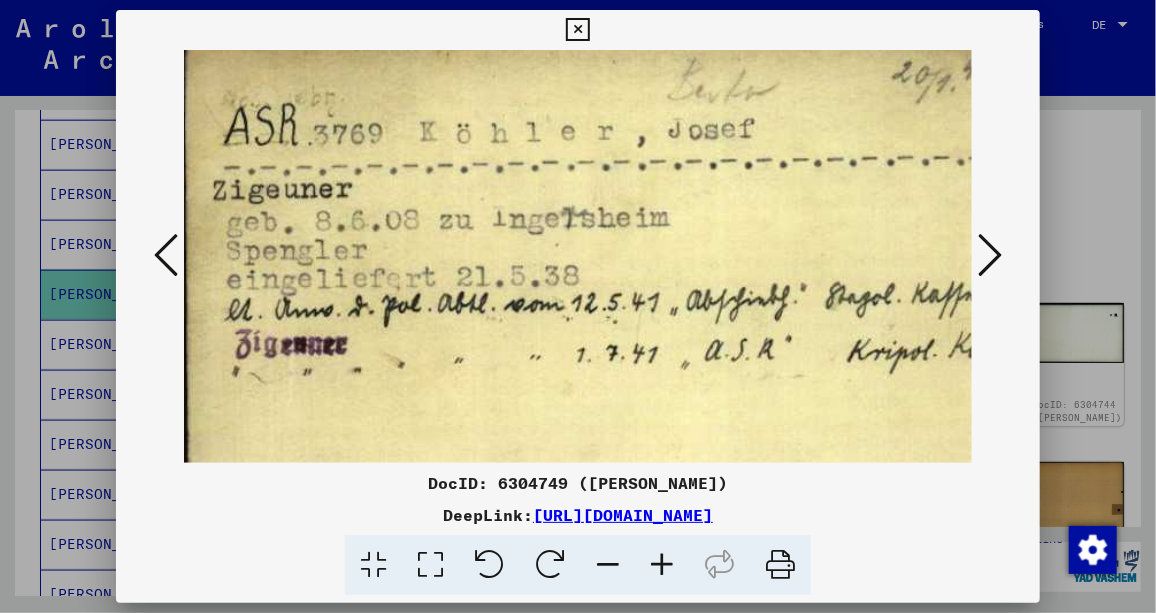drag, startPoint x: 669, startPoint y: 420, endPoint x: 663, endPoint y: 391, distance: 29.614185 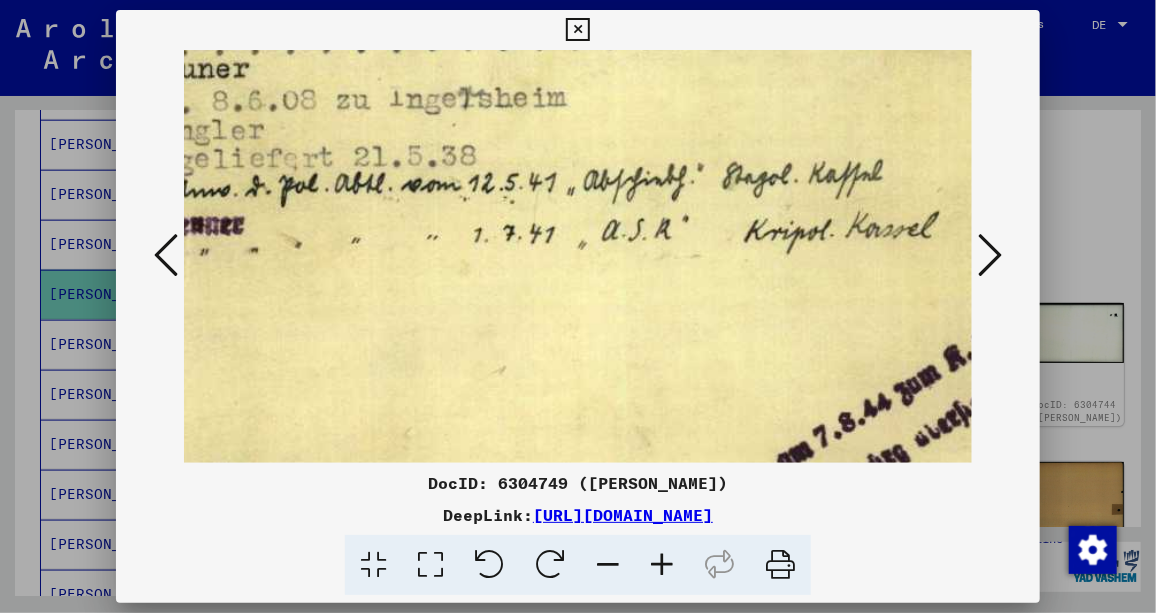 scroll, scrollTop: 109, scrollLeft: 251, axis: both 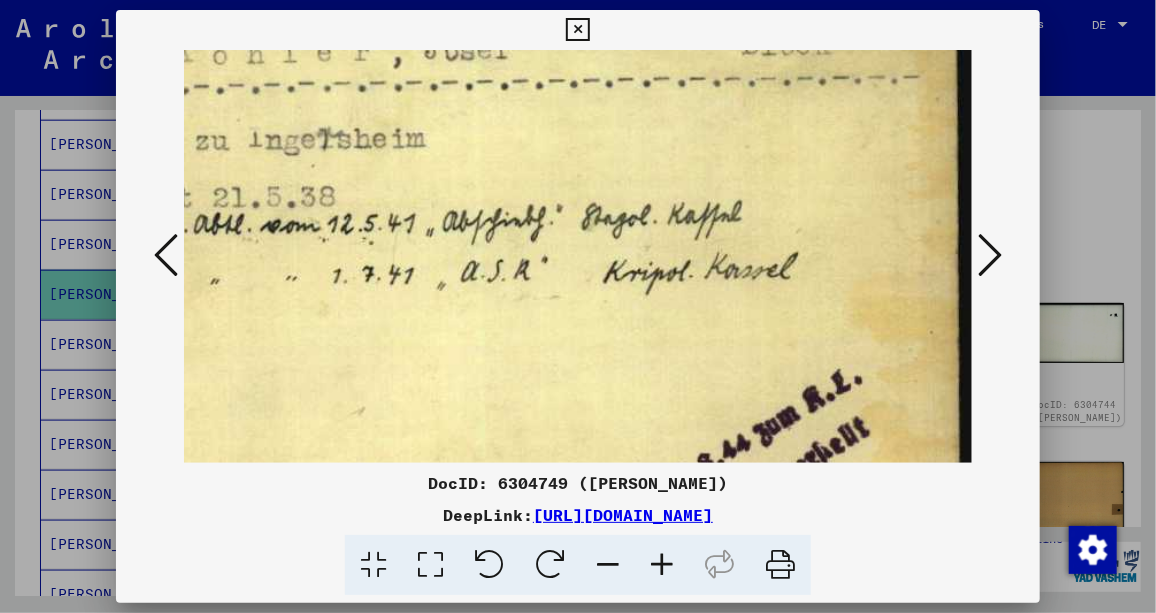 drag, startPoint x: 668, startPoint y: 430, endPoint x: 470, endPoint y: 239, distance: 275.10907 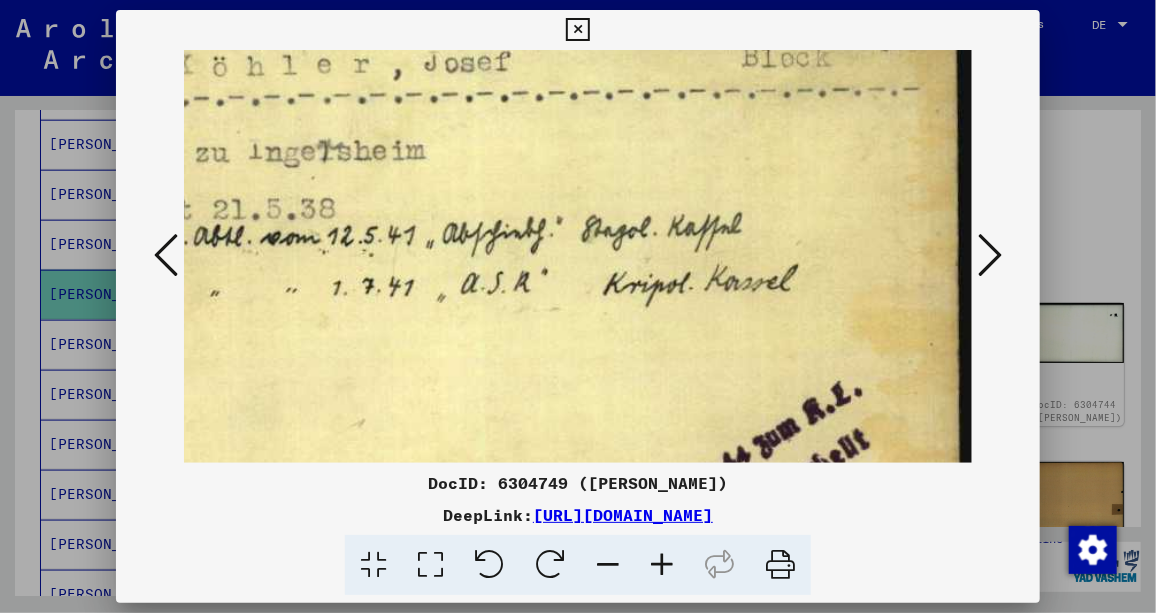 scroll, scrollTop: 99, scrollLeft: 251, axis: both 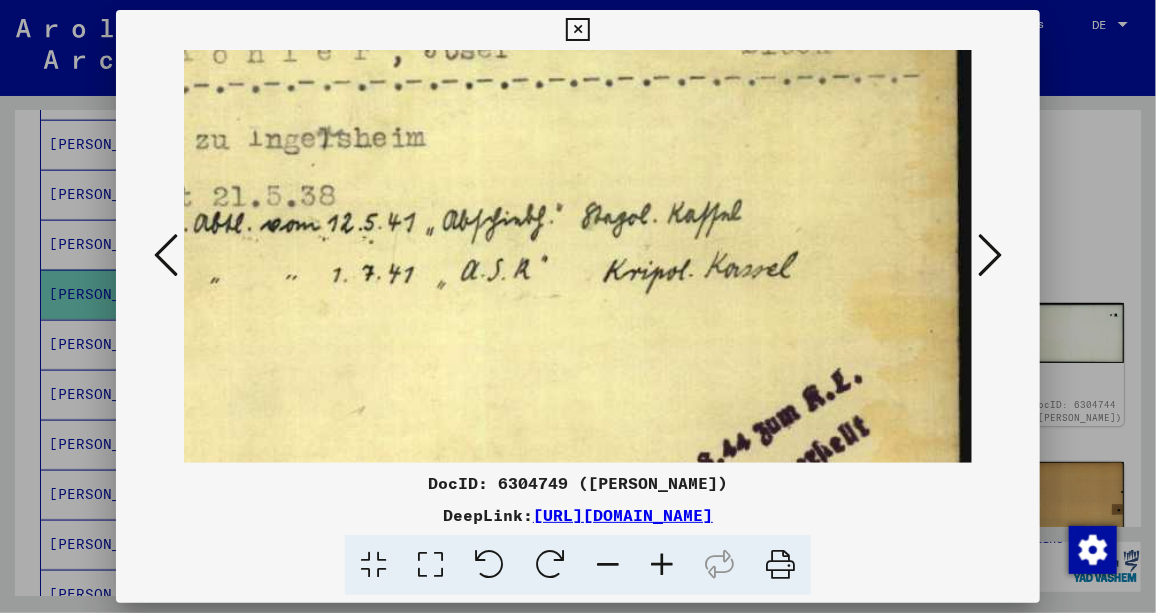 drag, startPoint x: 363, startPoint y: 310, endPoint x: 201, endPoint y: 305, distance: 162.07715 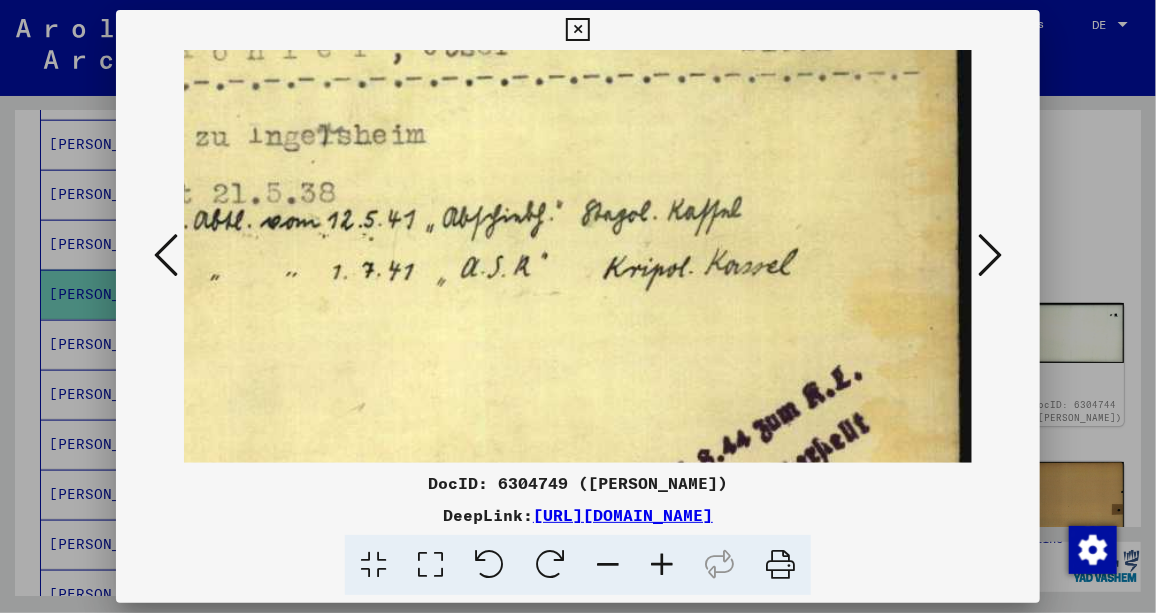 click at bounding box center [453, 268] 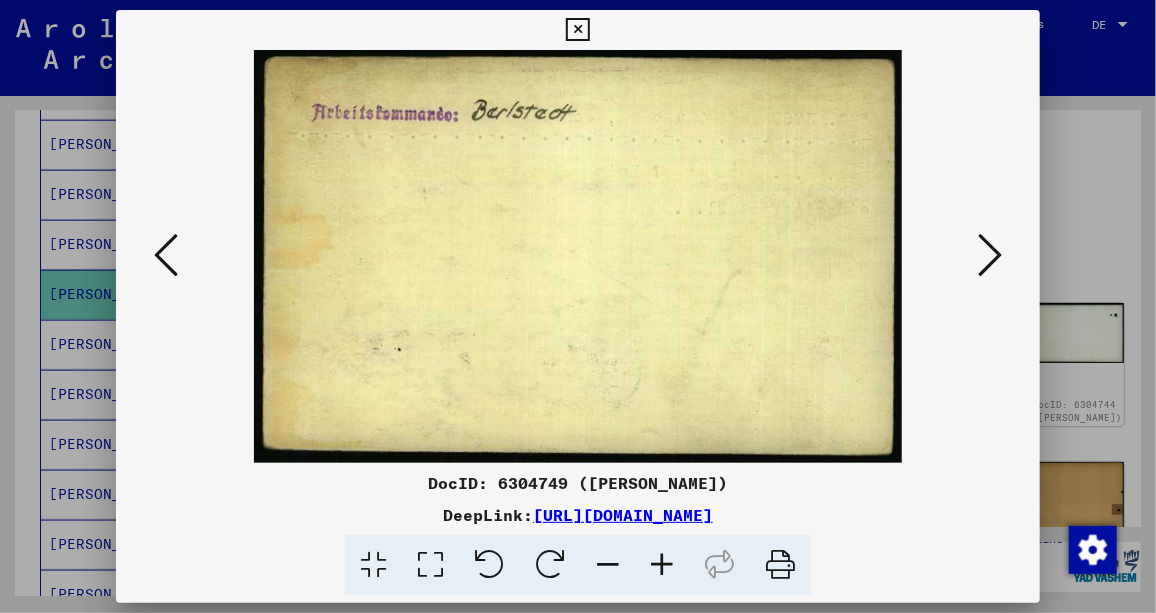 click at bounding box center [990, 255] 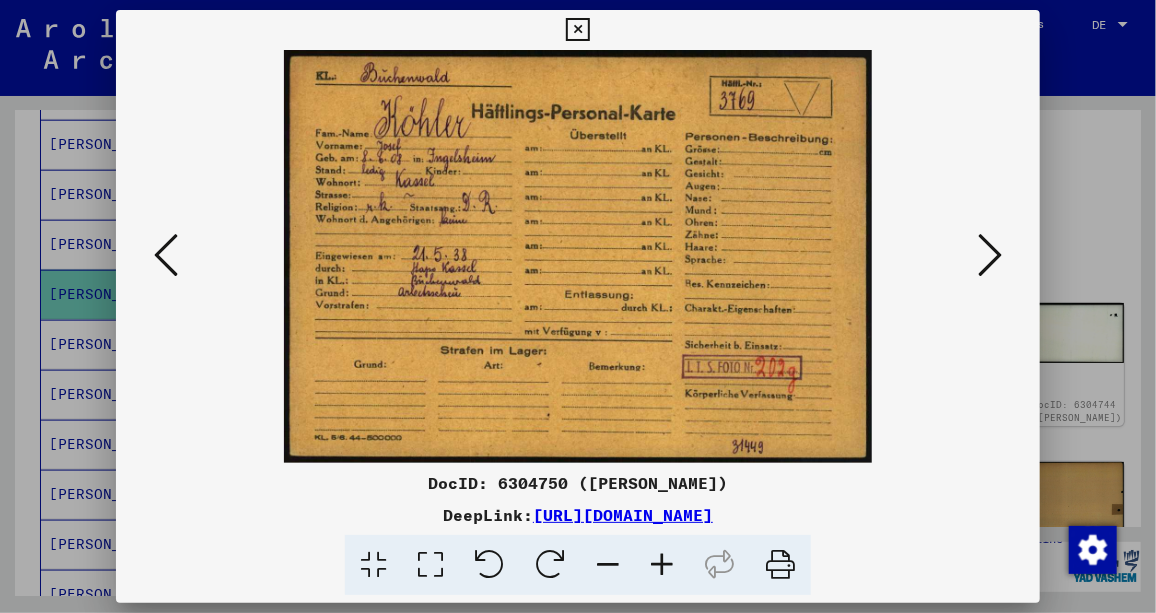click at bounding box center (662, 565) 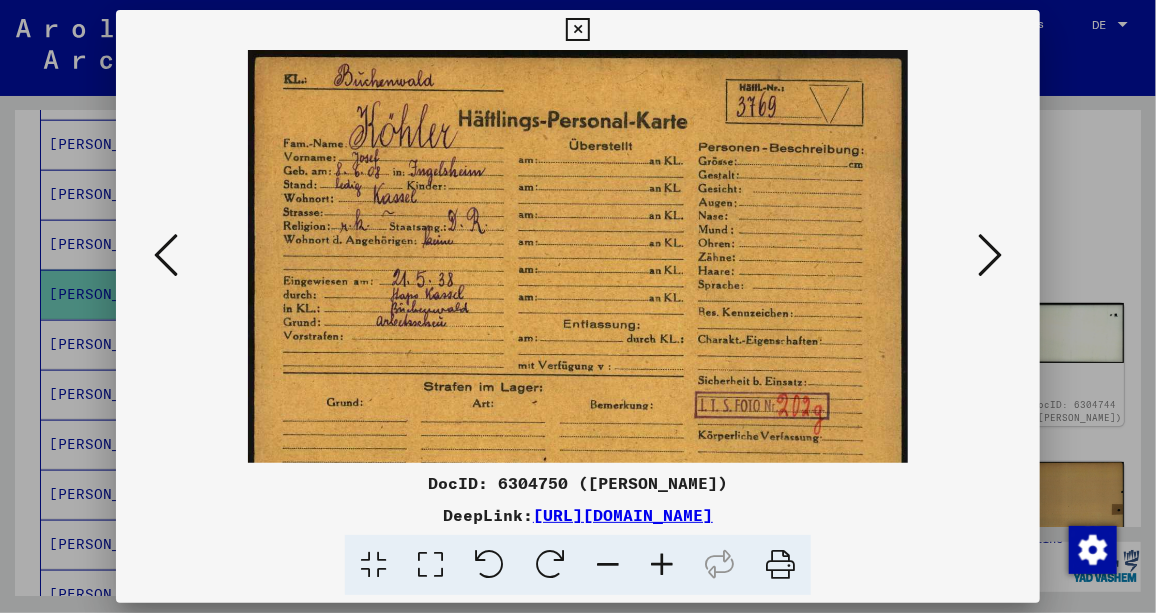 click at bounding box center (662, 565) 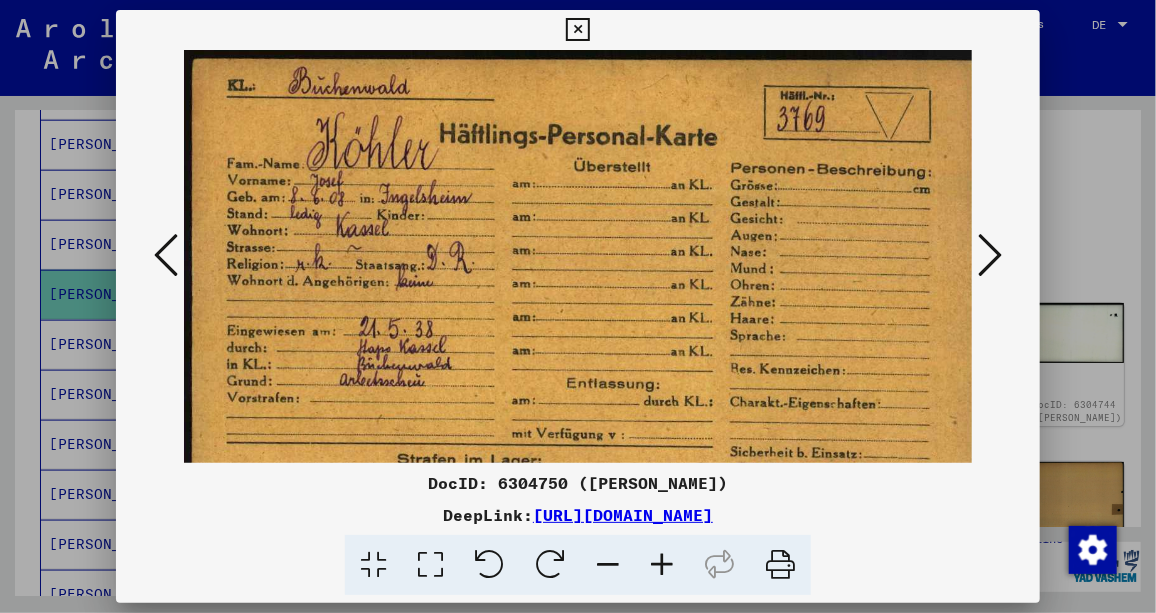 click at bounding box center [662, 565] 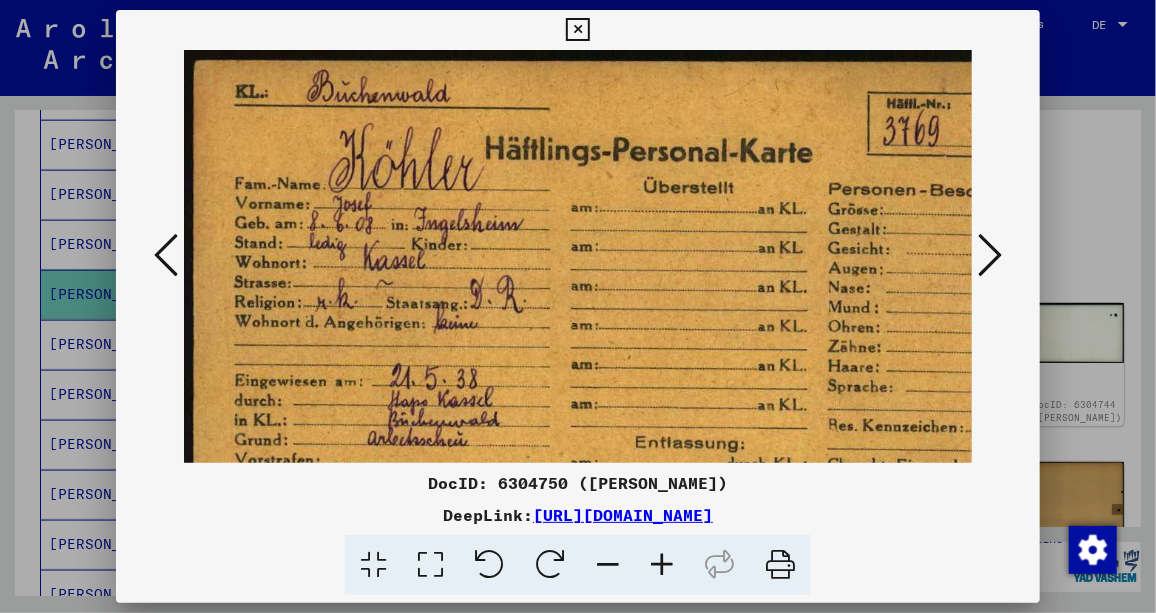 click at bounding box center [662, 565] 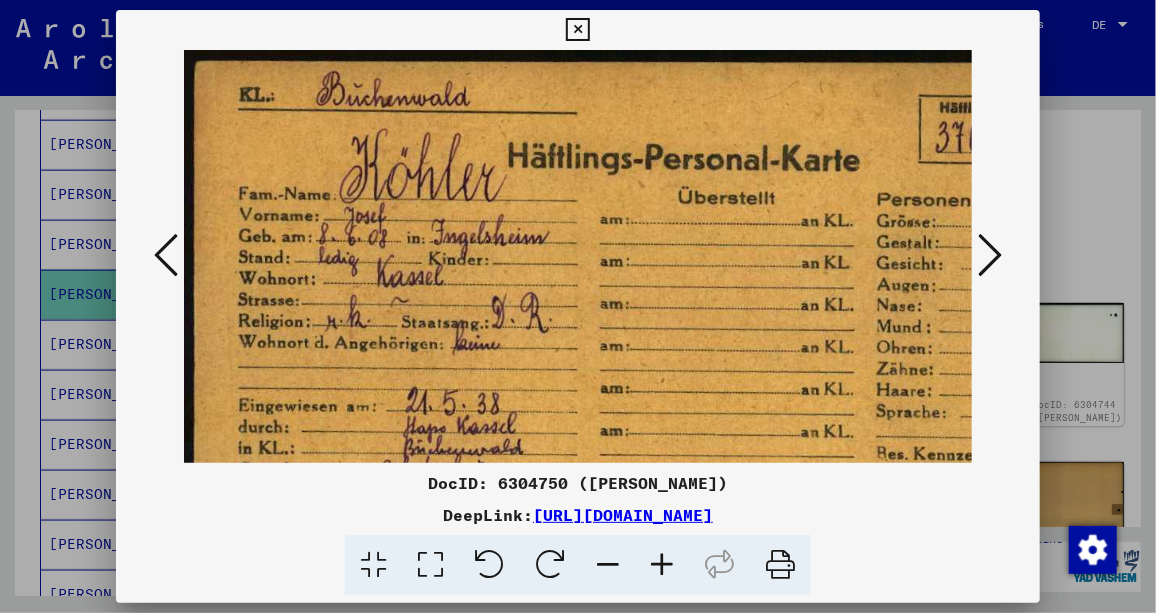 click at bounding box center (662, 565) 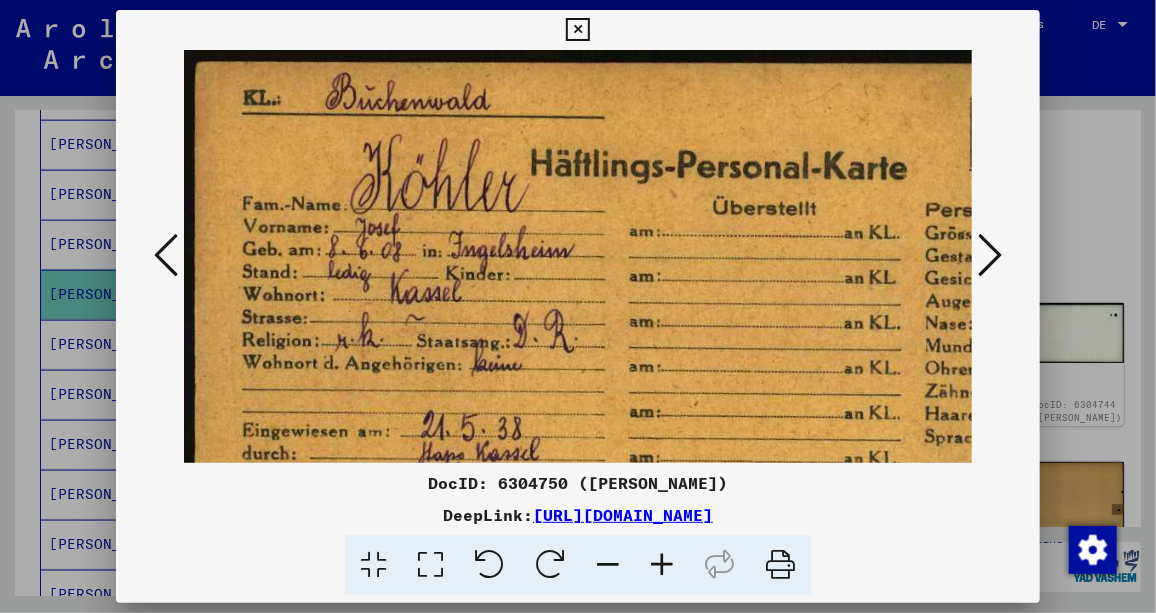 click at bounding box center (662, 565) 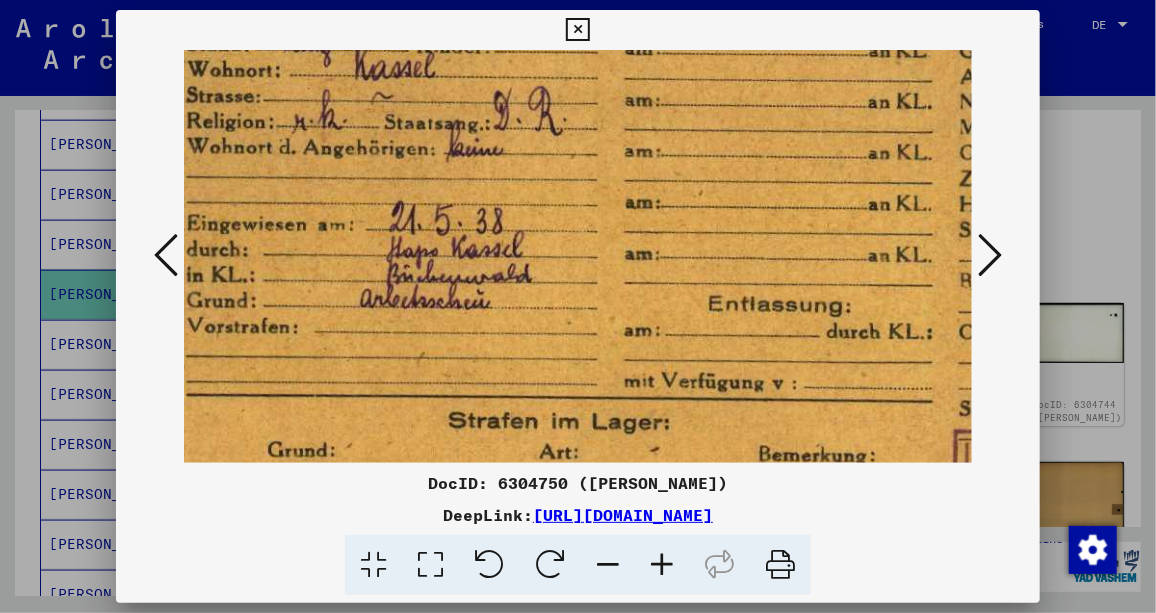 drag, startPoint x: 604, startPoint y: 366, endPoint x: 550, endPoint y: 107, distance: 264.56946 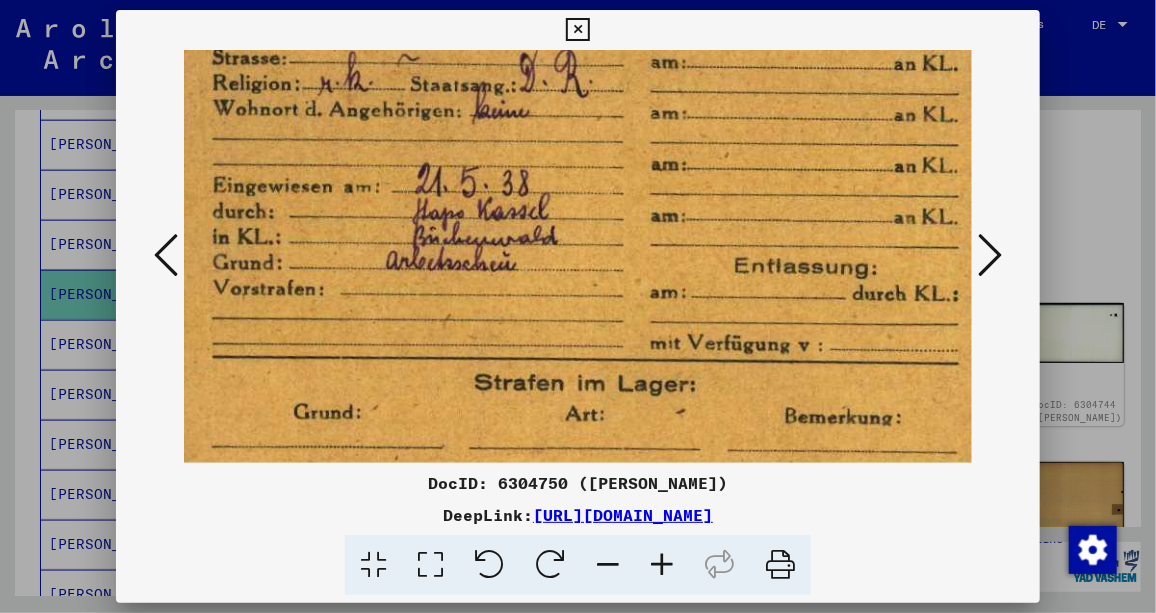 drag, startPoint x: 623, startPoint y: 170, endPoint x: 685, endPoint y: 305, distance: 148.55638 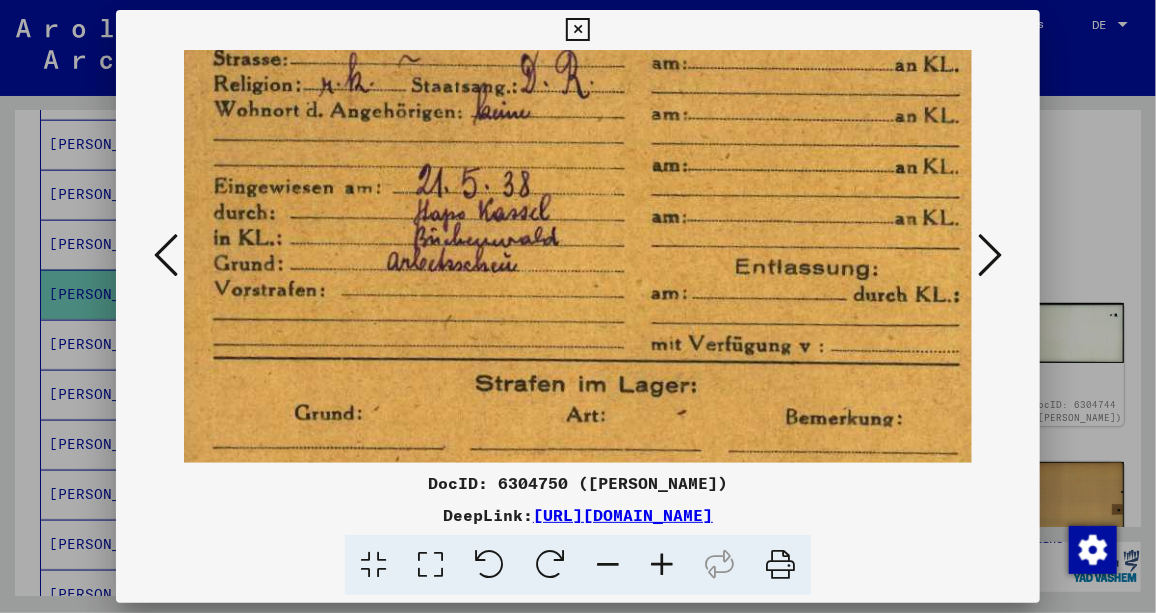 click at bounding box center (662, 565) 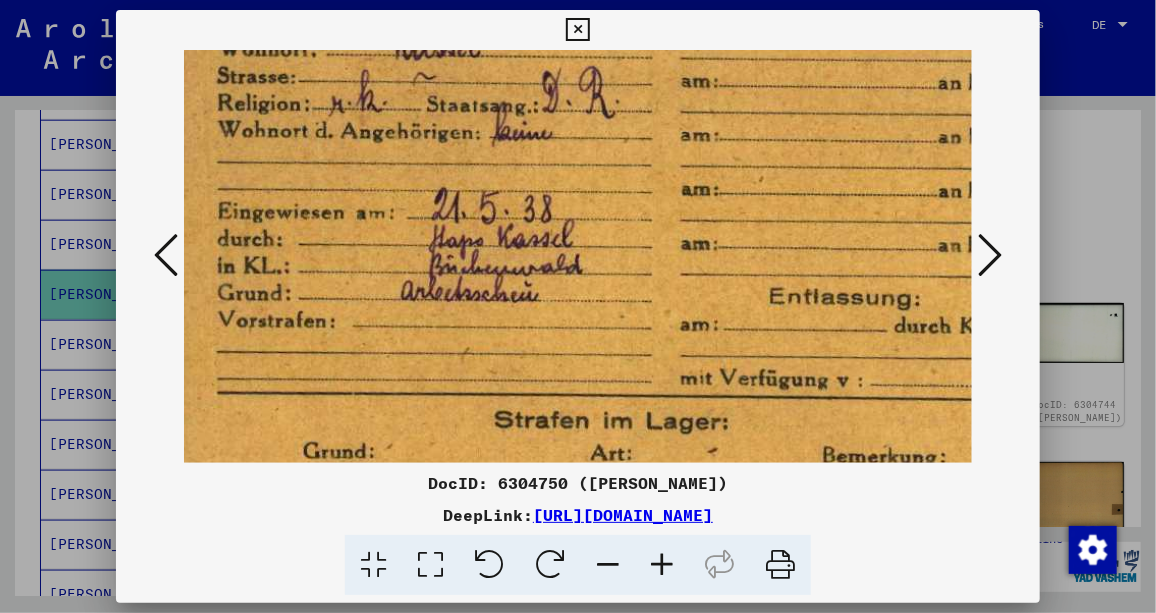 click at bounding box center (662, 565) 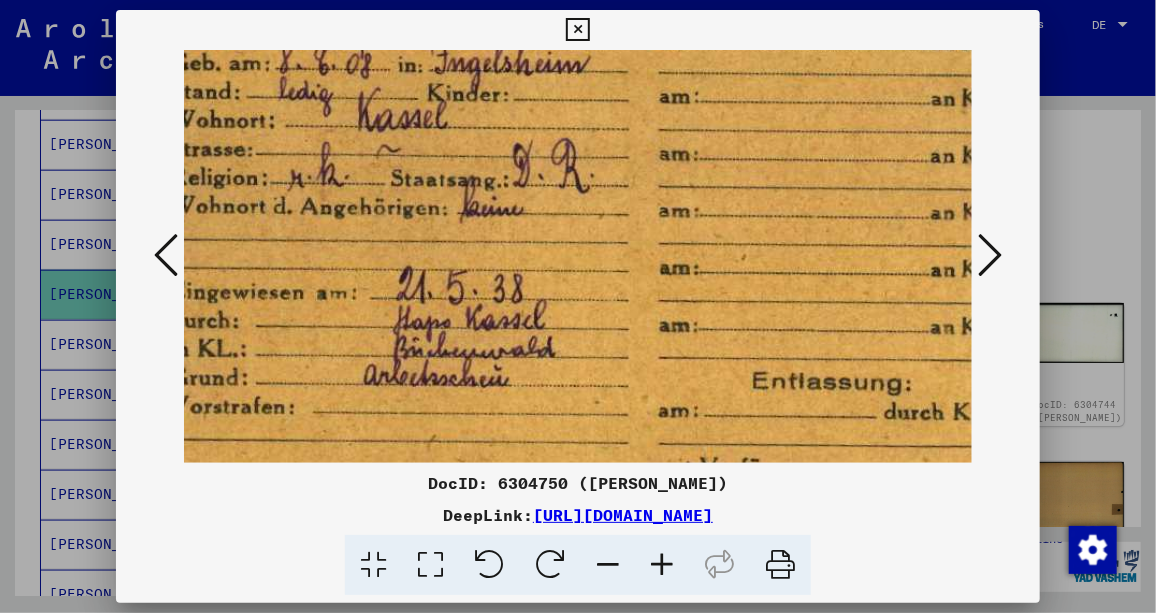 scroll, scrollTop: 156, scrollLeft: 167, axis: both 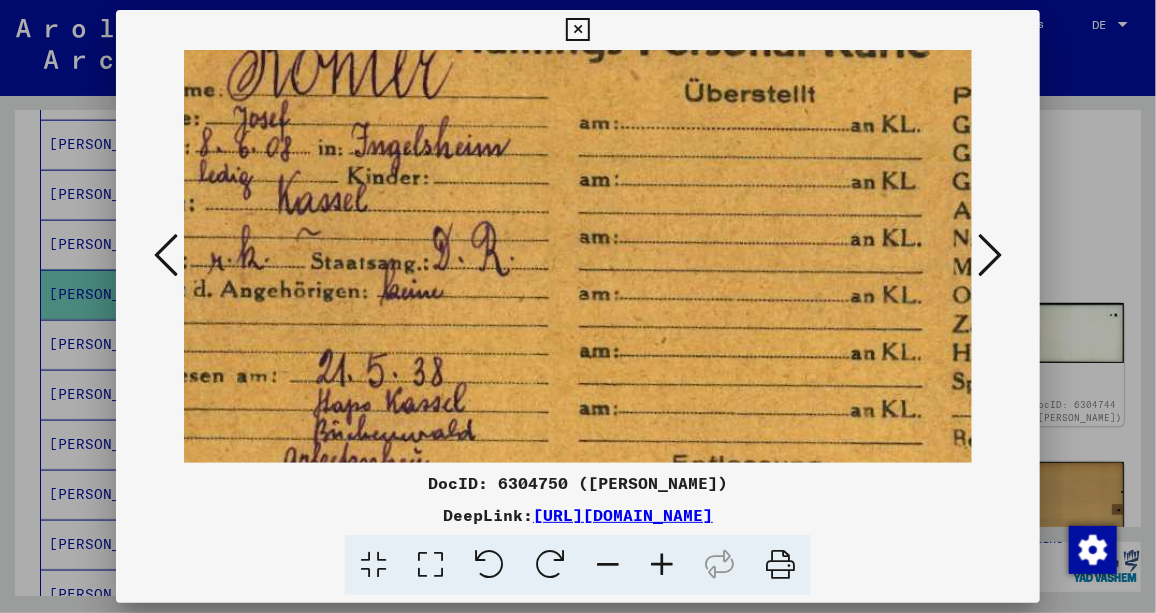 drag, startPoint x: 720, startPoint y: 302, endPoint x: 592, endPoint y: 438, distance: 186.76189 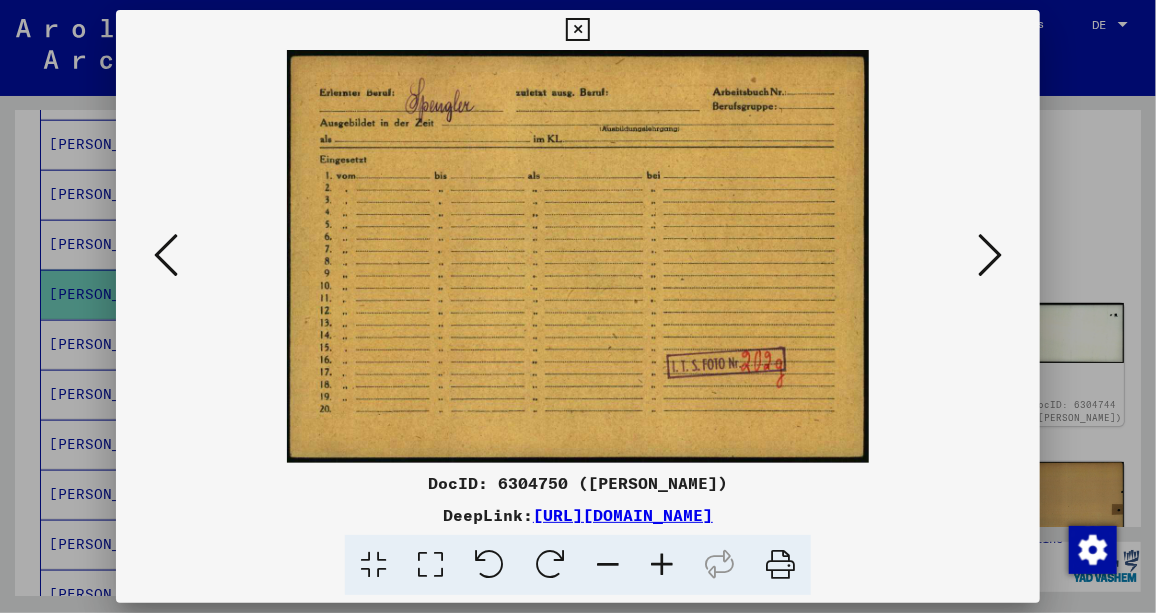scroll, scrollTop: 0, scrollLeft: 0, axis: both 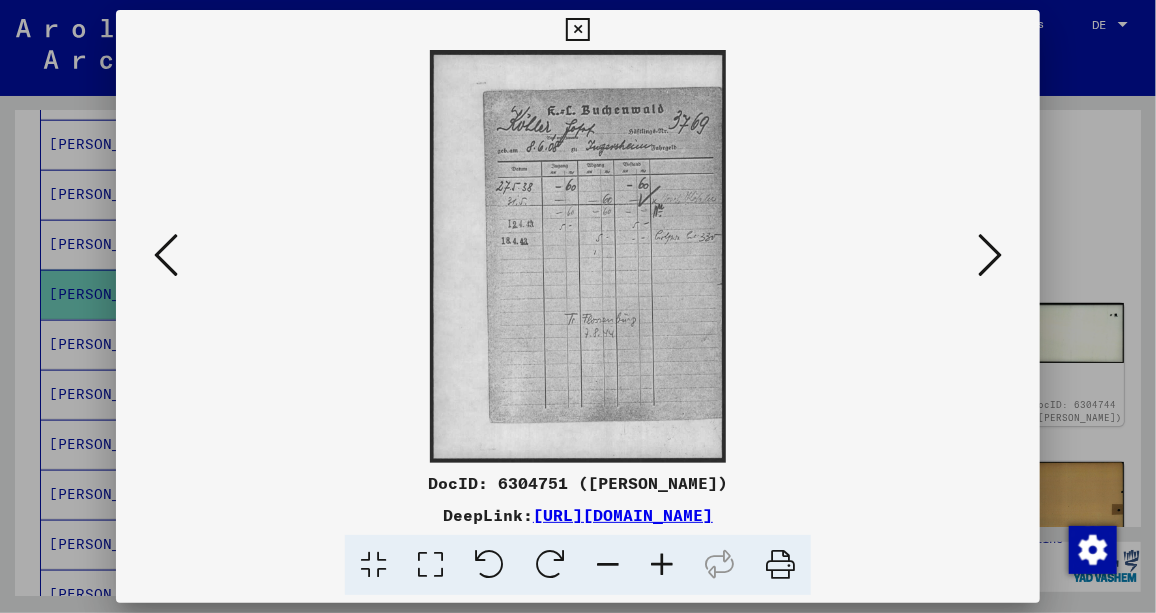 click at bounding box center (990, 255) 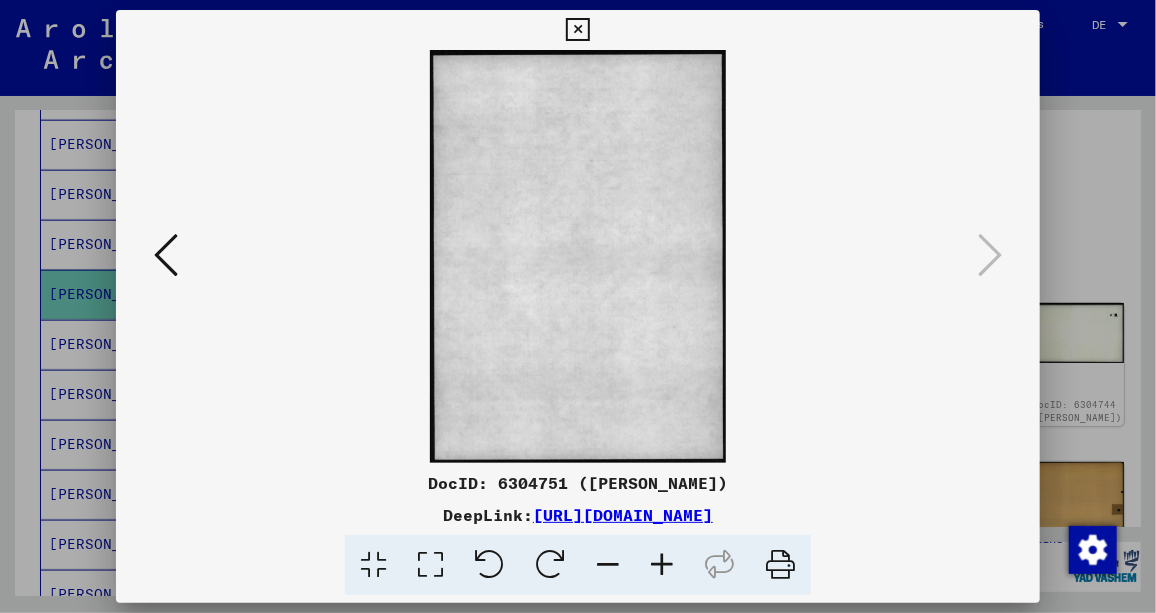 click at bounding box center [577, 30] 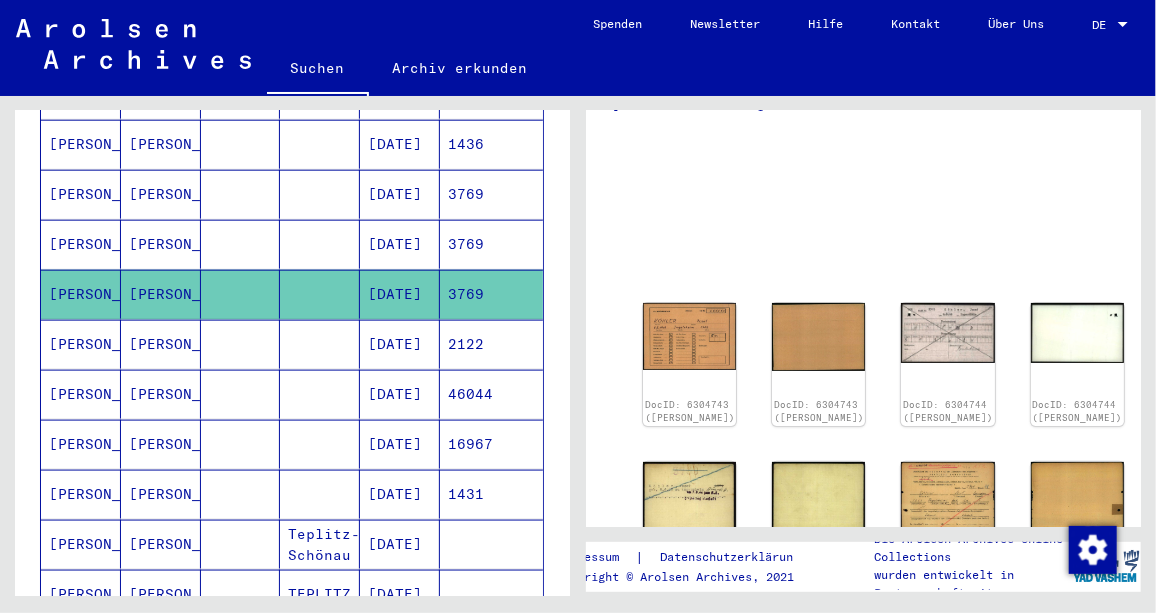 click on "2122" at bounding box center [491, 394] 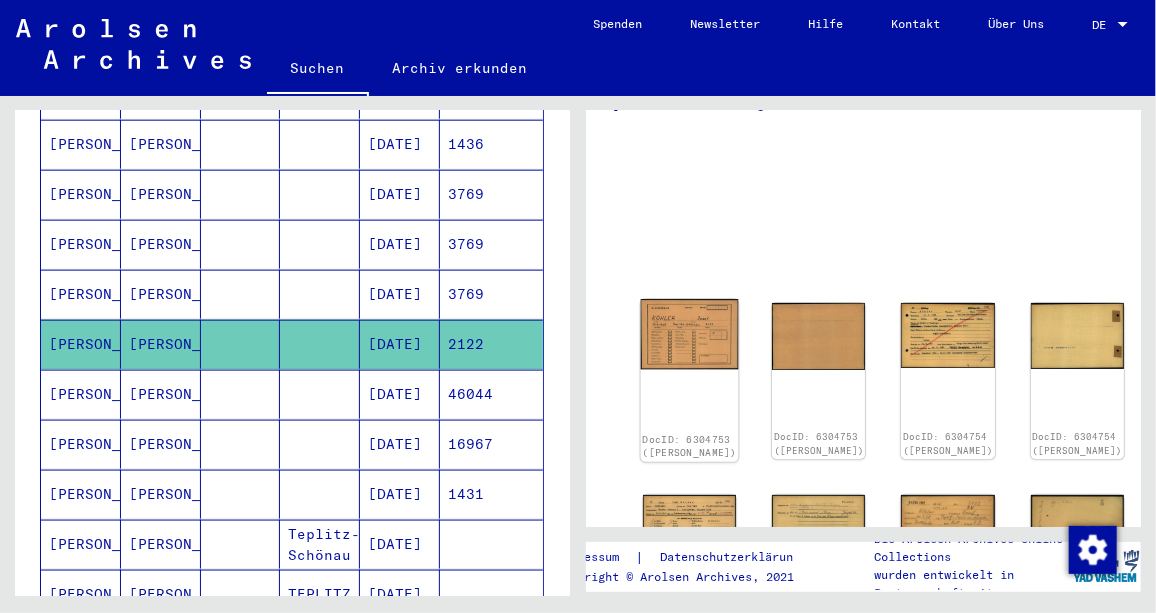 click on "DocID: 6304753 ([PERSON_NAME]) DocID: 6304753 ([PERSON_NAME]) DocID: 6304754 ([PERSON_NAME]) DocID: 6304754 ([PERSON_NAME]) DocID: 6304755 ([PERSON_NAME]) DocID: 6304755 ([PERSON_NAME]) DocID: 6304756 ([PERSON_NAME]) DocID: 6304756 ([PERSON_NAME]) DocID: 6304757 ([PERSON_NAME]) DocID: 6304757 ([PERSON_NAME]) DocID: 6304758 ([PERSON_NAME]) DocID: 6304758 ([PERSON_NAME]) DocID: 6304759 ([PERSON_NAME]) DocID: 6304759 ([PERSON_NAME])" 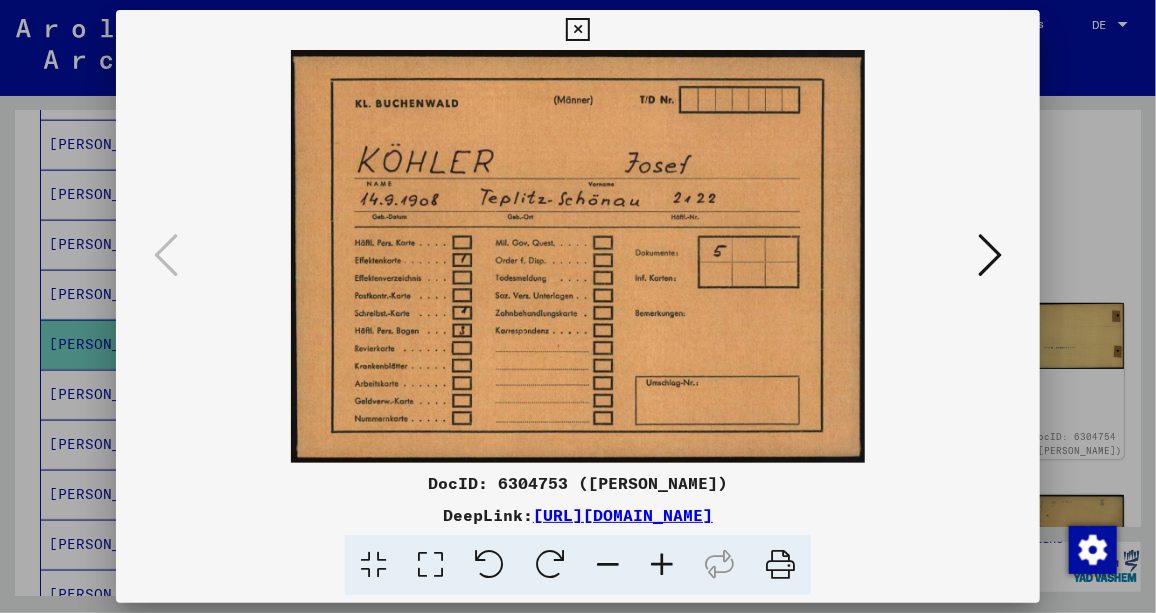 click at bounding box center (578, 256) 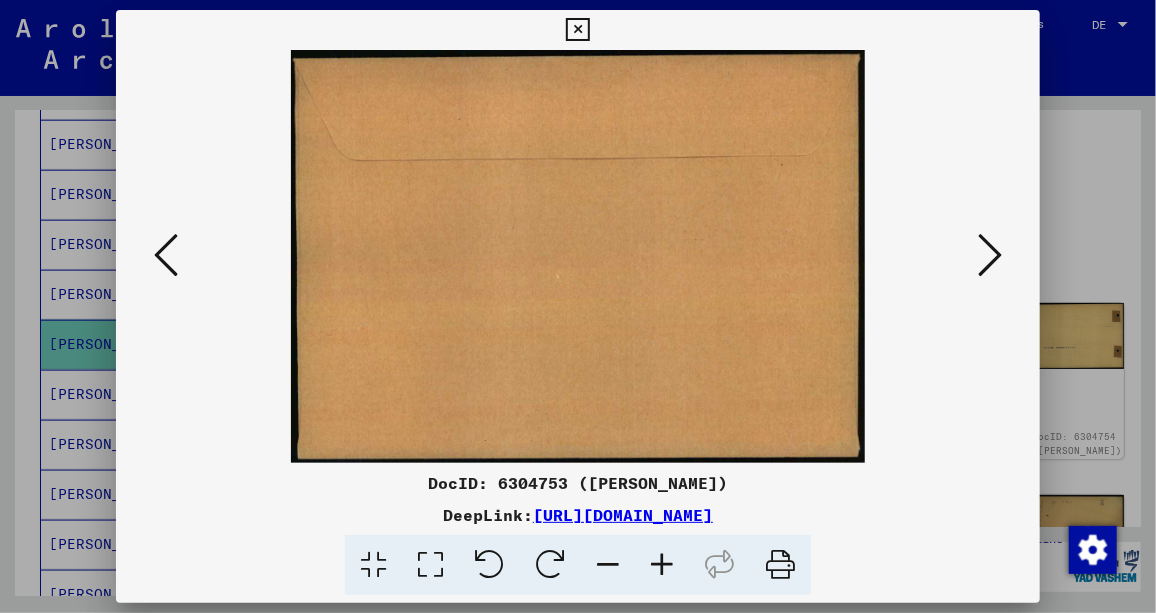 click at bounding box center [990, 255] 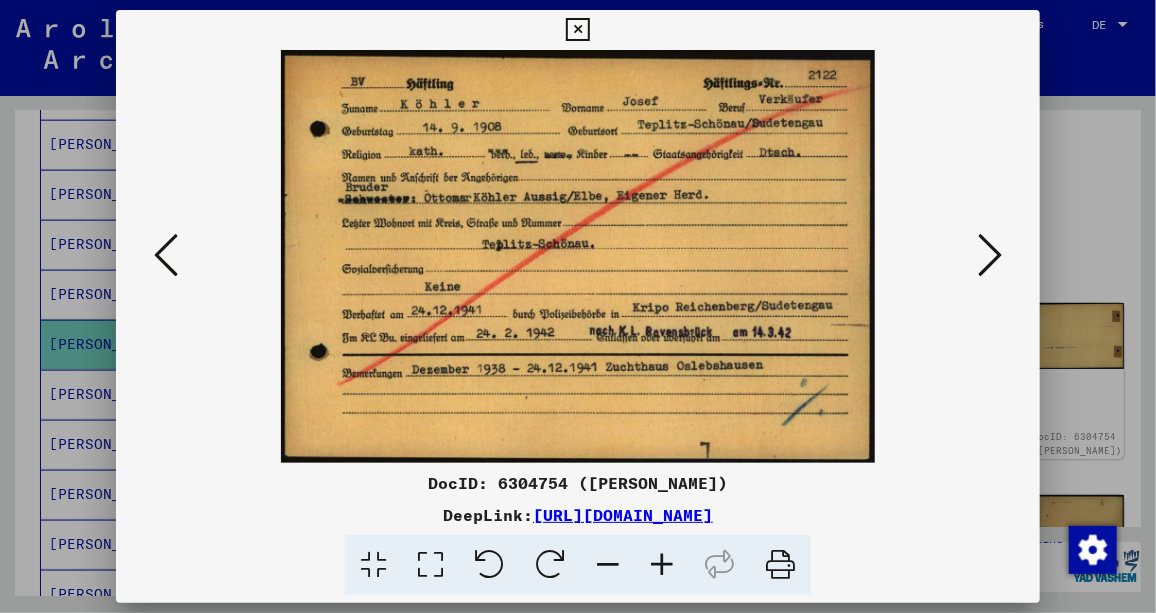 click at bounding box center (662, 565) 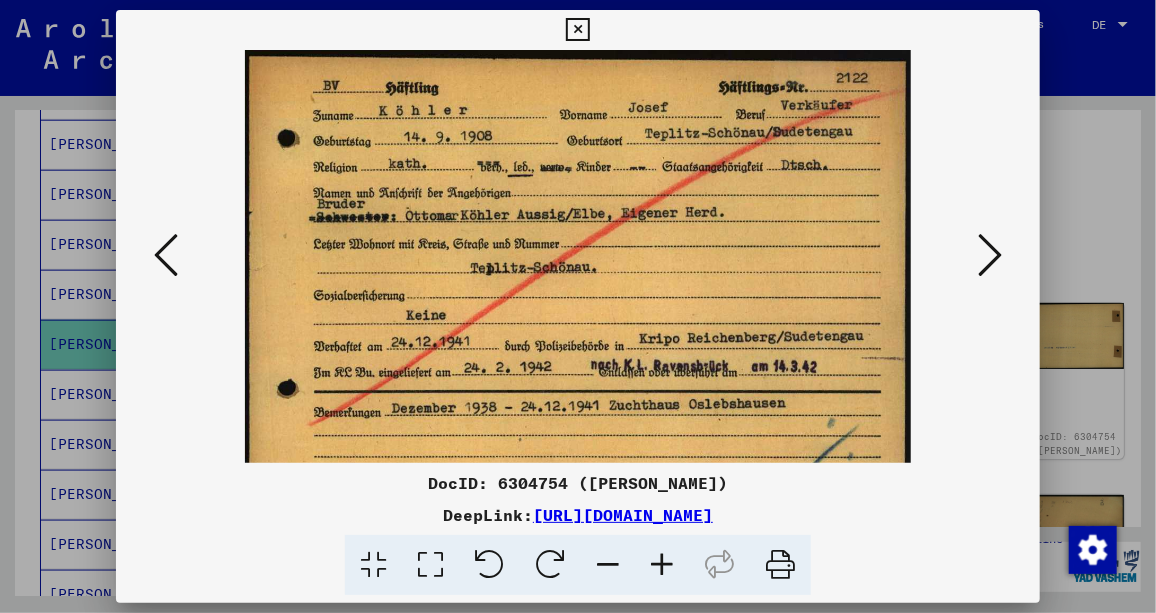 click at bounding box center (662, 565) 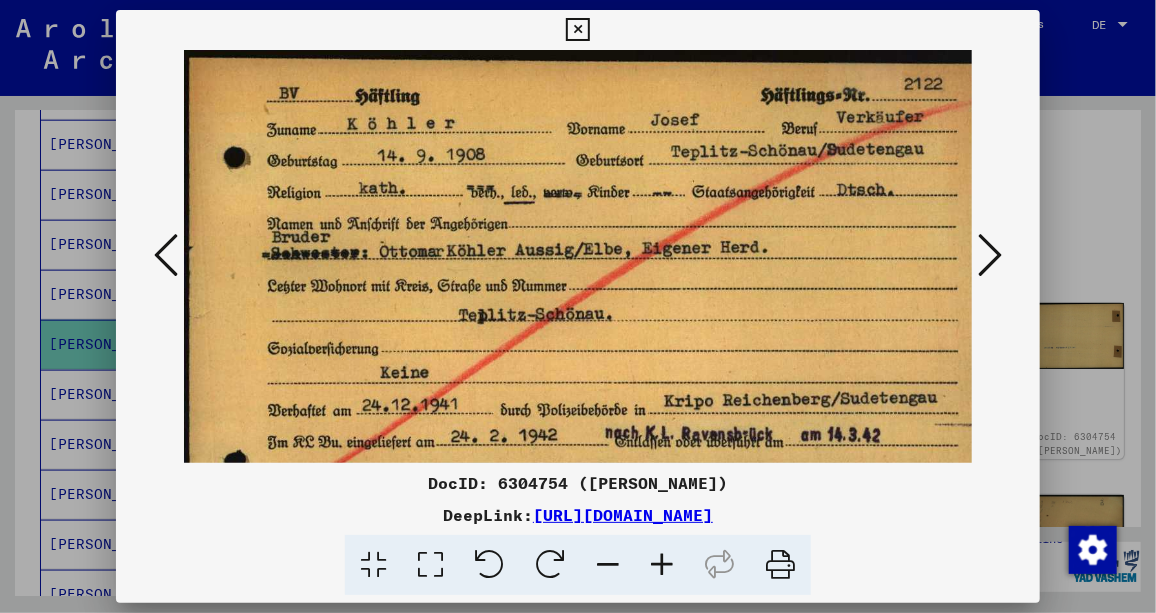click at bounding box center [662, 565] 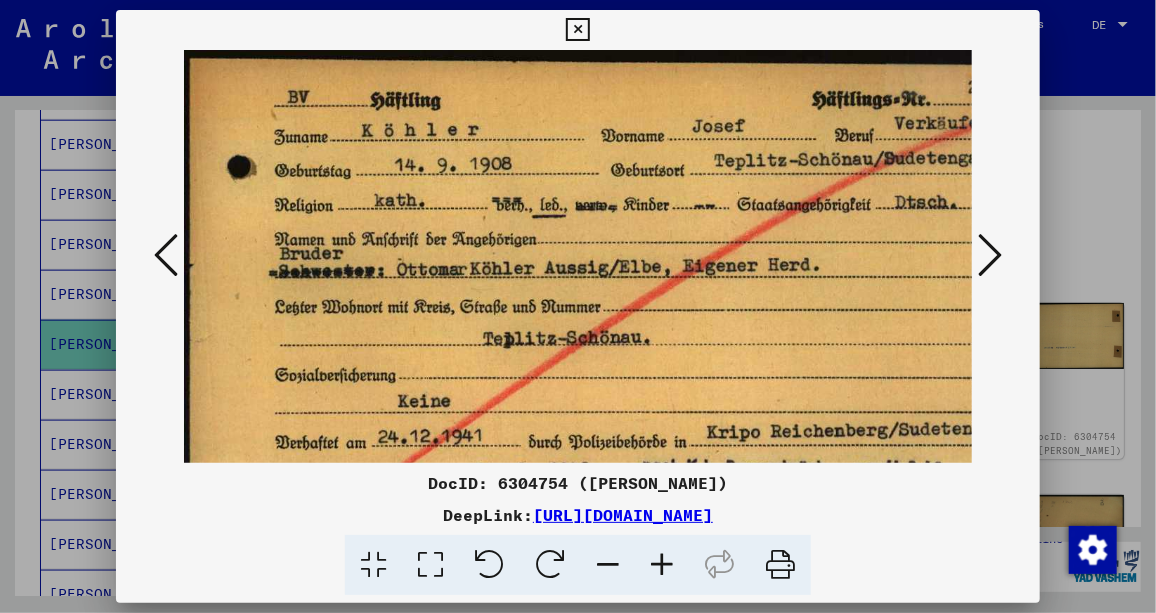 click at bounding box center [662, 565] 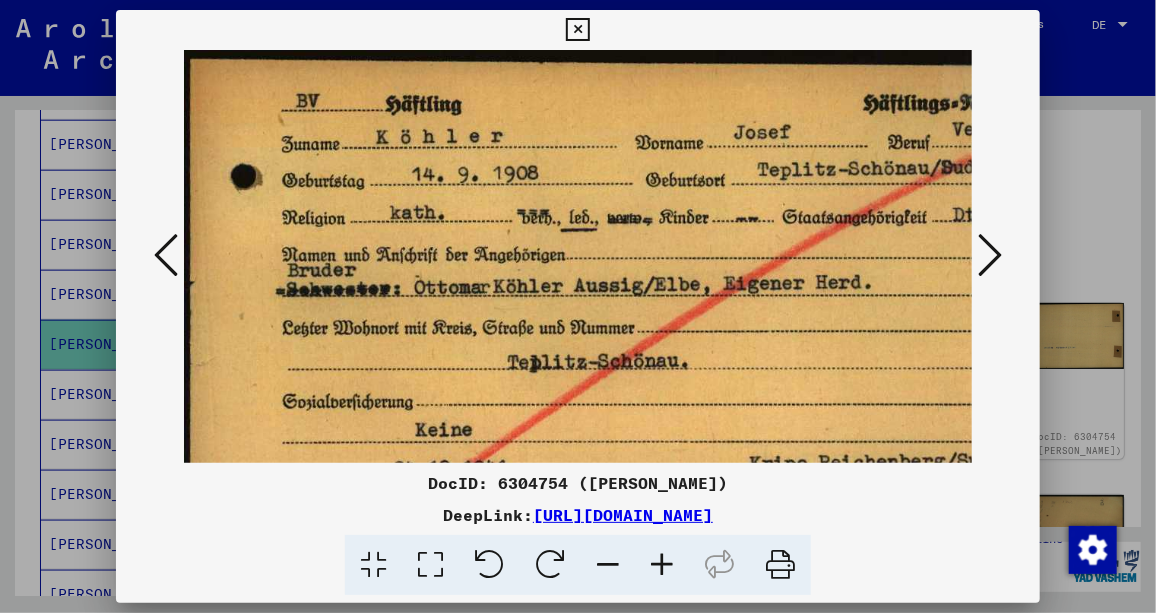 click at bounding box center [662, 565] 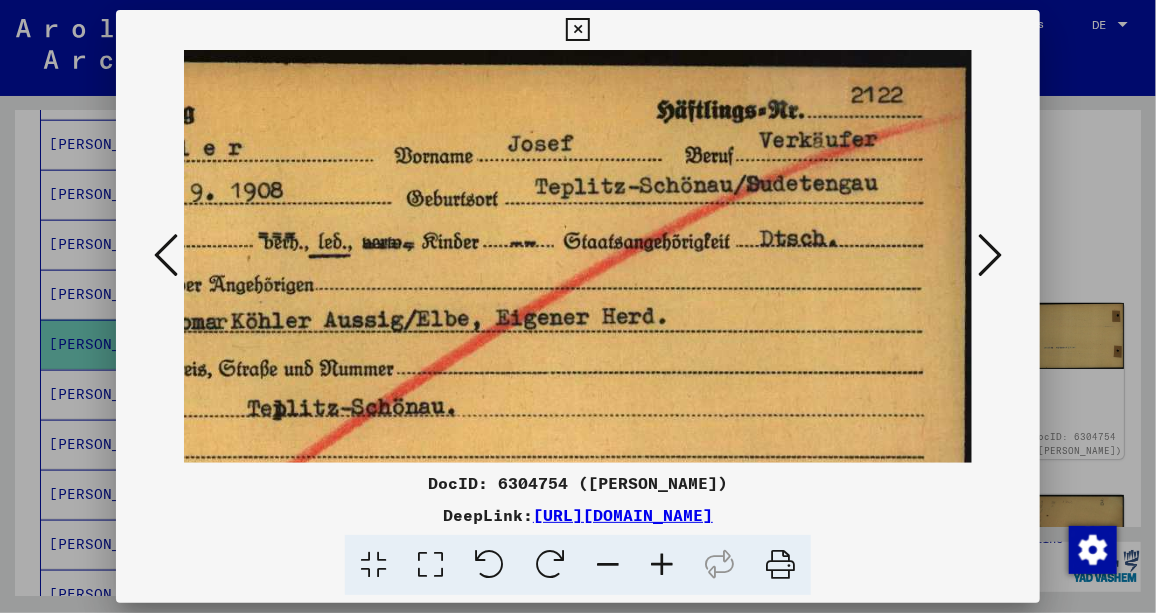 scroll, scrollTop: 0, scrollLeft: 309, axis: horizontal 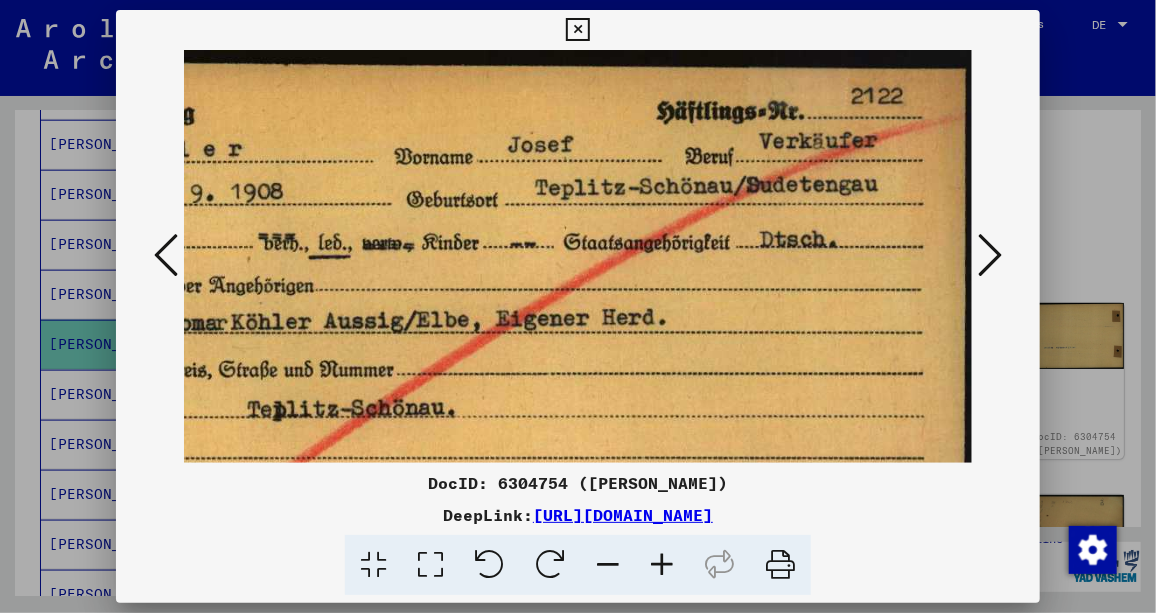 drag, startPoint x: 739, startPoint y: 349, endPoint x: 385, endPoint y: 350, distance: 354.0014 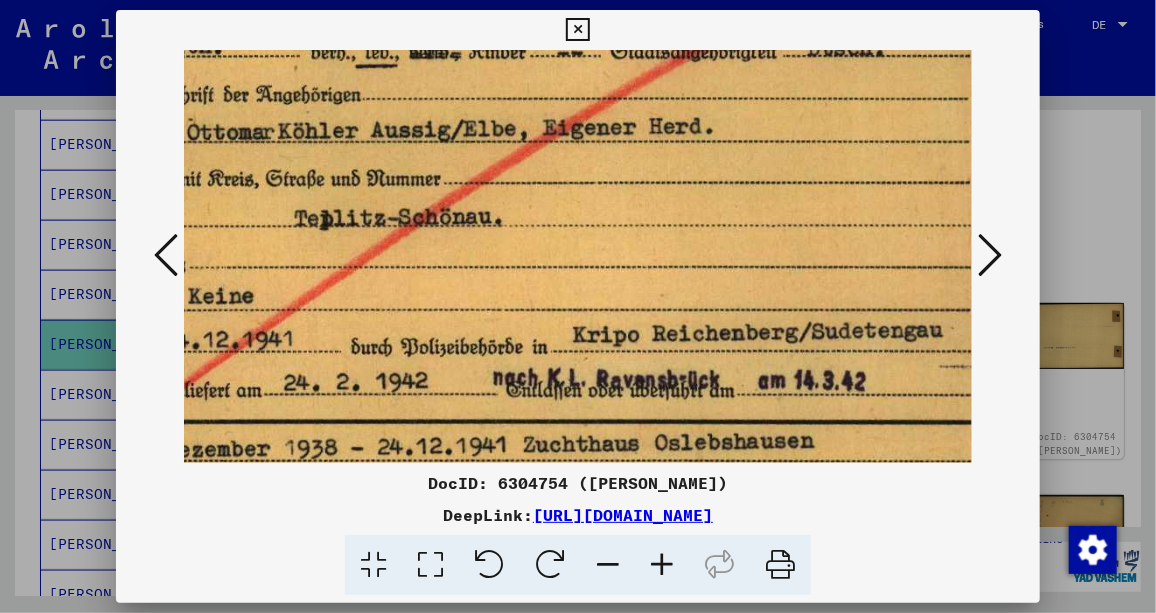 drag, startPoint x: 404, startPoint y: 364, endPoint x: 451, endPoint y: 183, distance: 187.00267 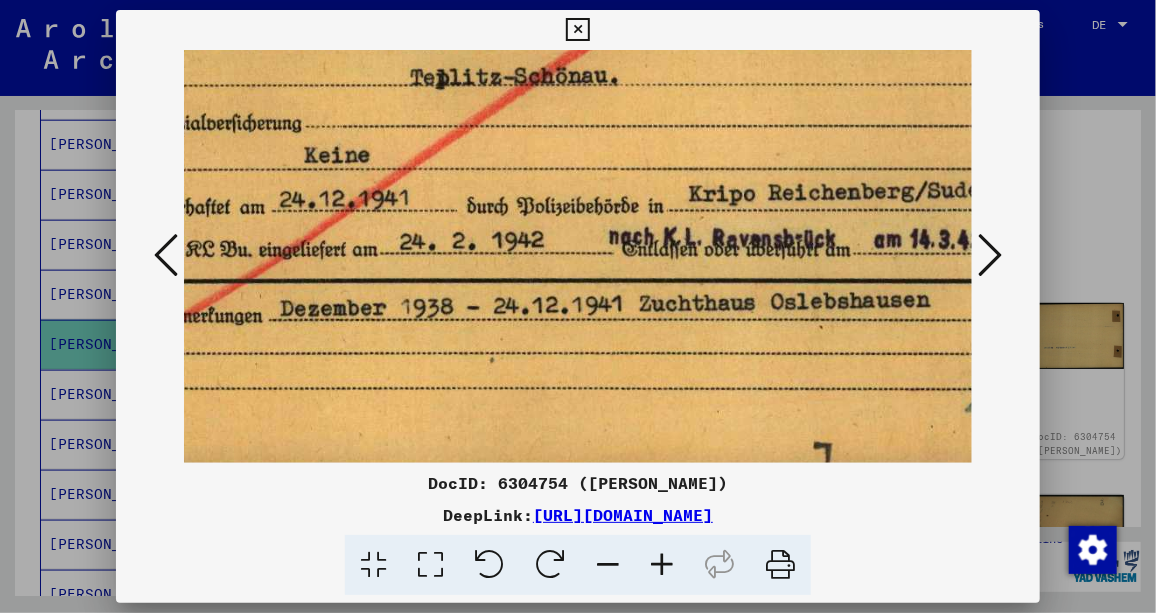 scroll, scrollTop: 350, scrollLeft: 0, axis: vertical 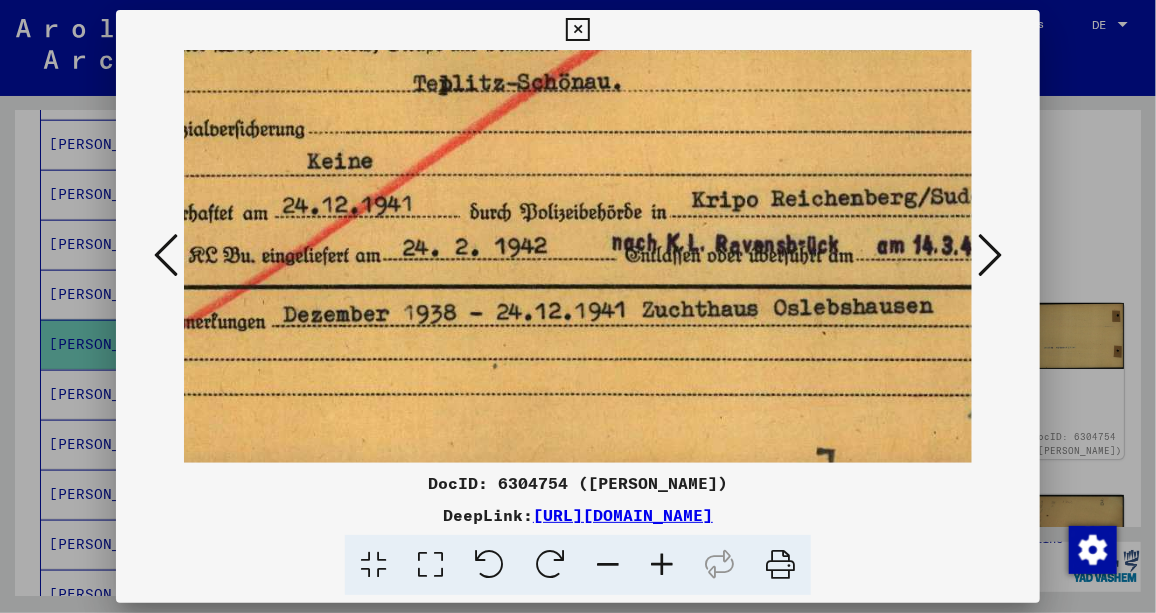 drag, startPoint x: 585, startPoint y: 199, endPoint x: 770, endPoint y: 59, distance: 232.00215 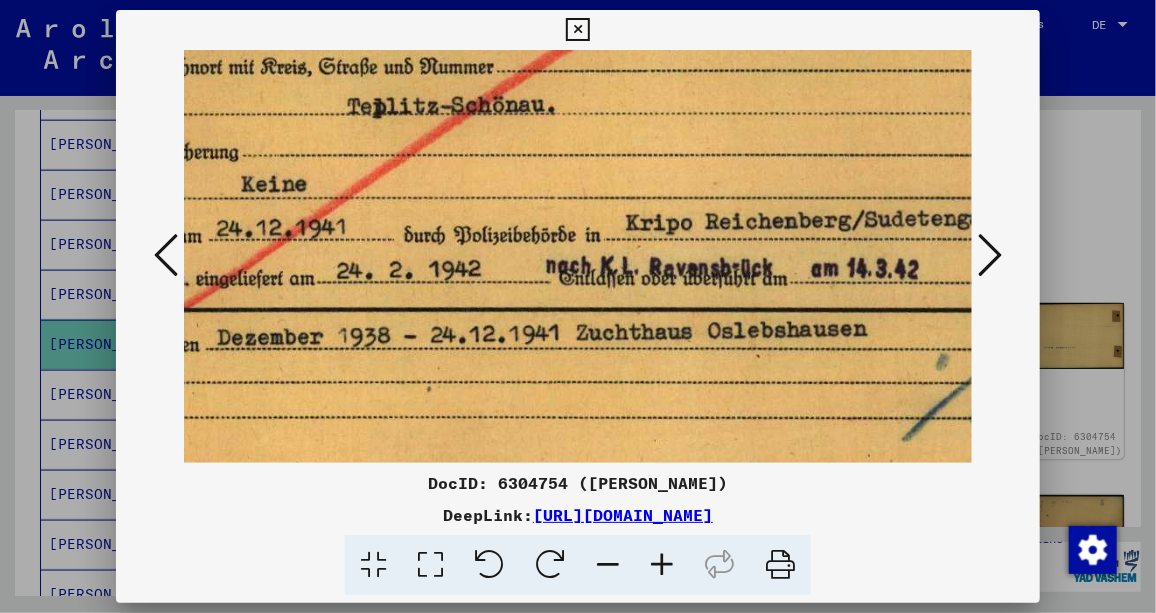 scroll, scrollTop: 238, scrollLeft: 131, axis: both 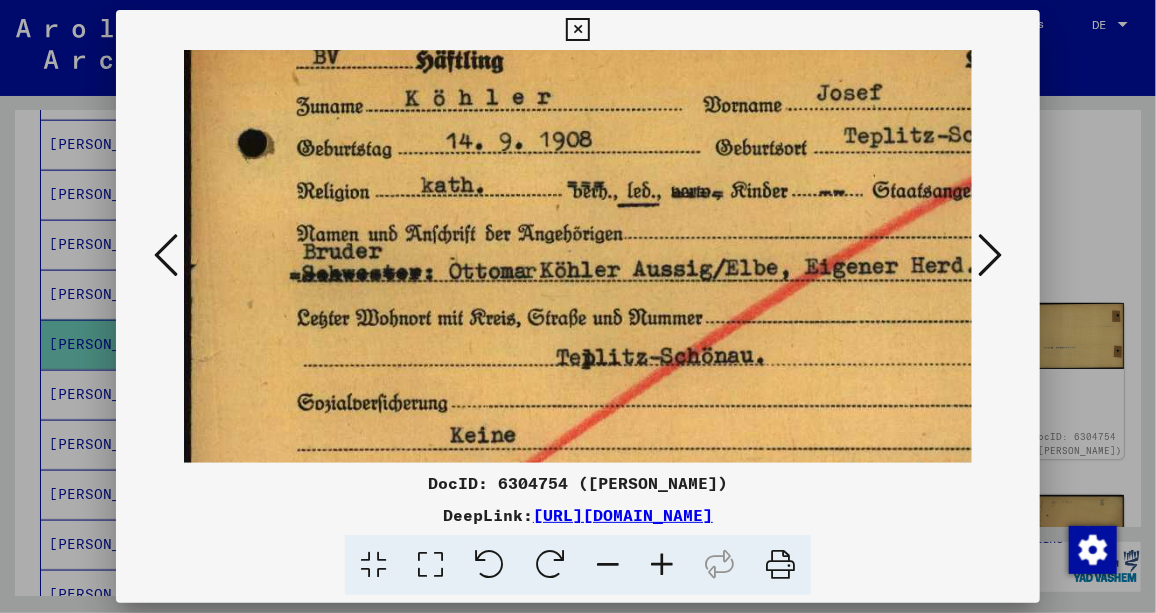 drag, startPoint x: 783, startPoint y: 372, endPoint x: 996, endPoint y: 650, distance: 350.2185 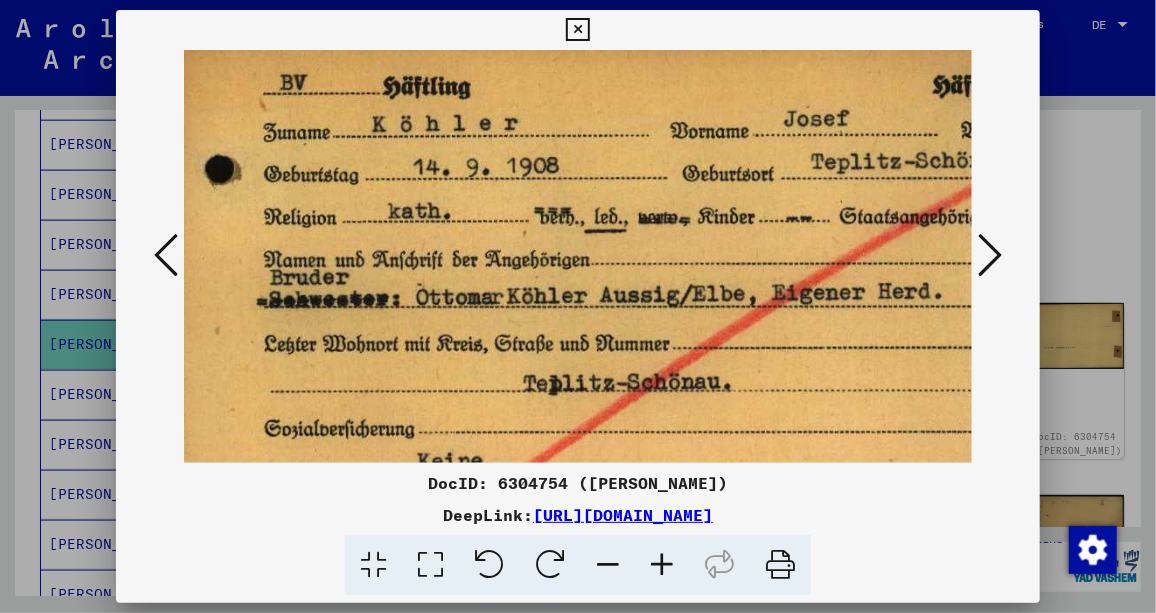 scroll, scrollTop: 21, scrollLeft: 40, axis: both 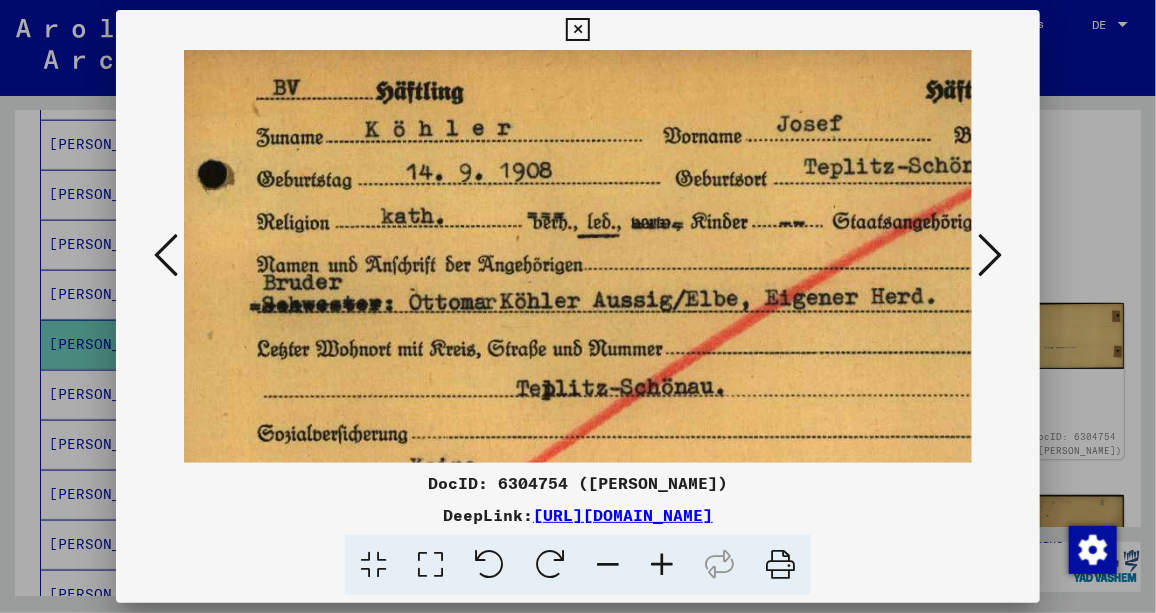 drag, startPoint x: 733, startPoint y: 172, endPoint x: 693, endPoint y: 198, distance: 47.707443 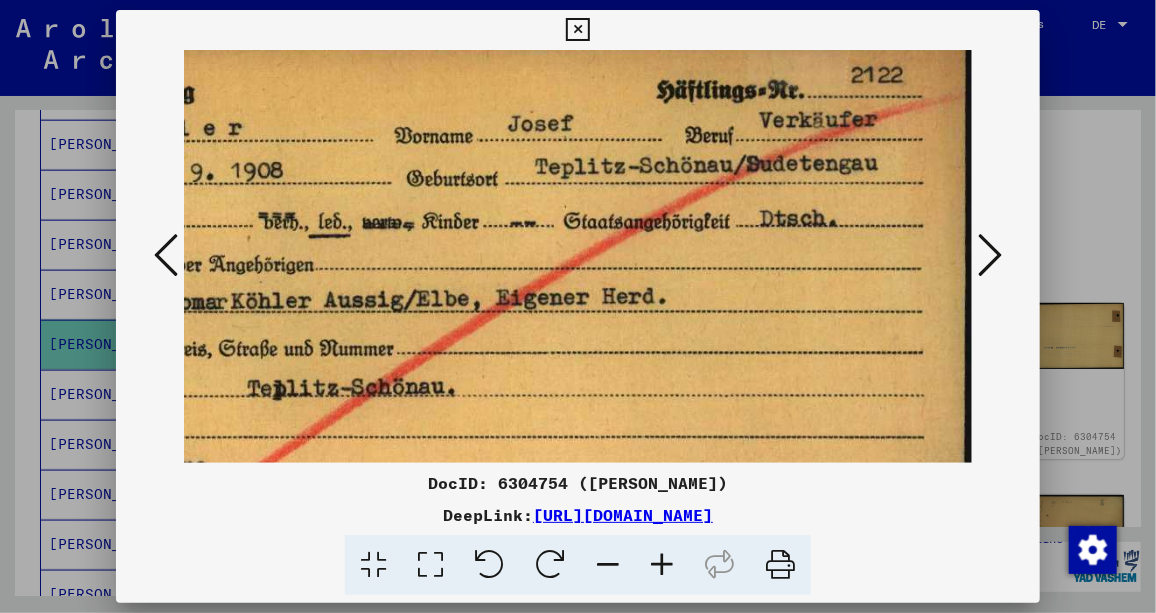 scroll, scrollTop: 23, scrollLeft: 309, axis: both 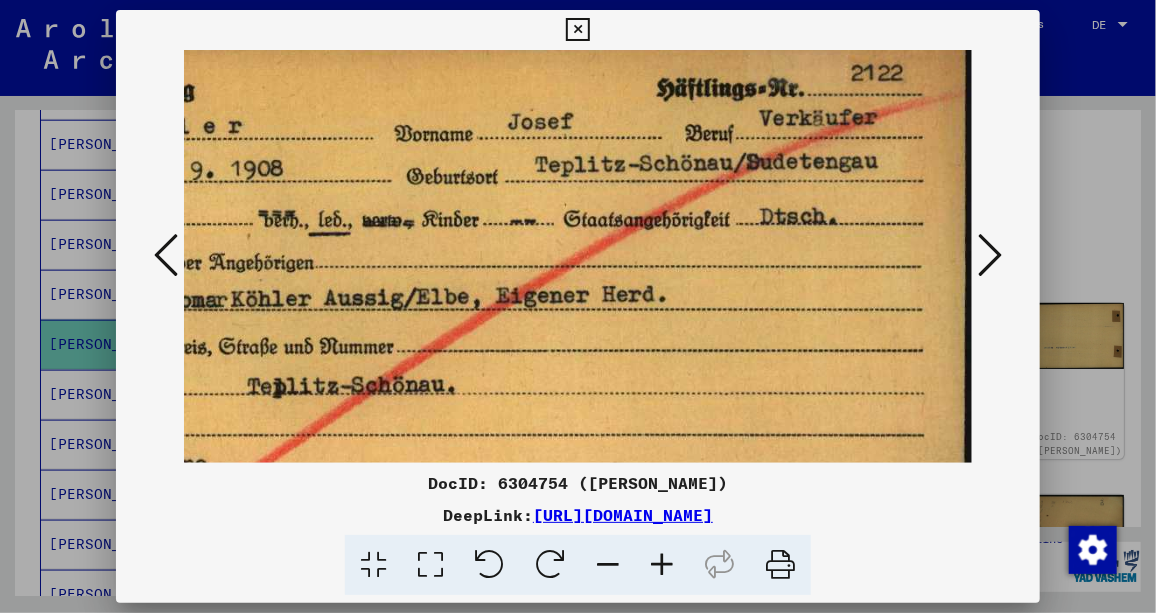 drag, startPoint x: 830, startPoint y: 276, endPoint x: 350, endPoint y: 294, distance: 480.33737 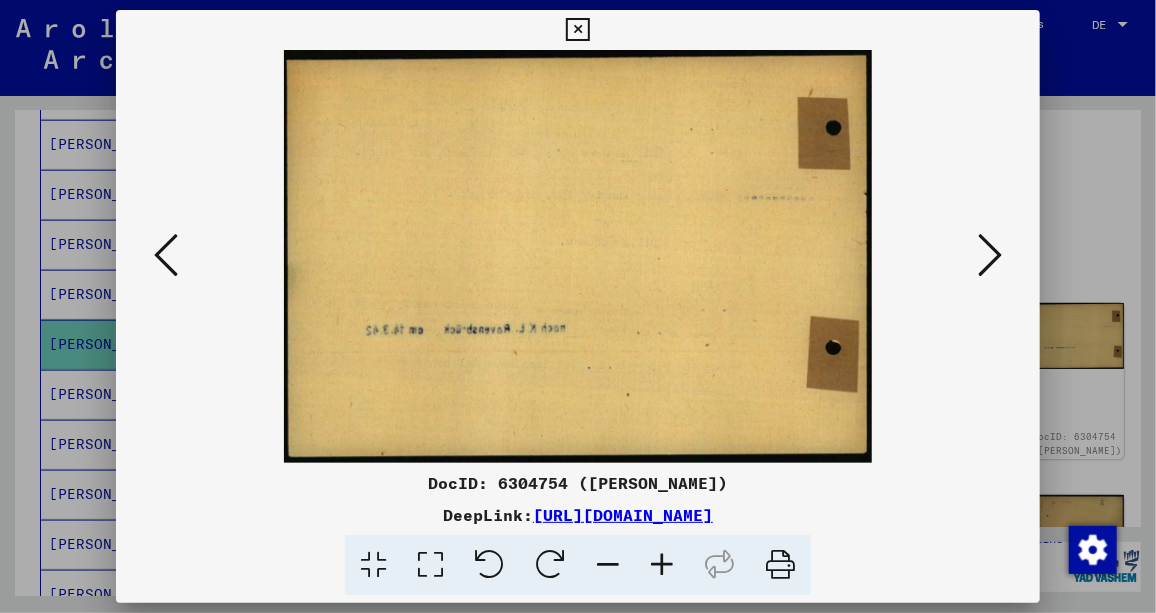 scroll, scrollTop: 0, scrollLeft: 0, axis: both 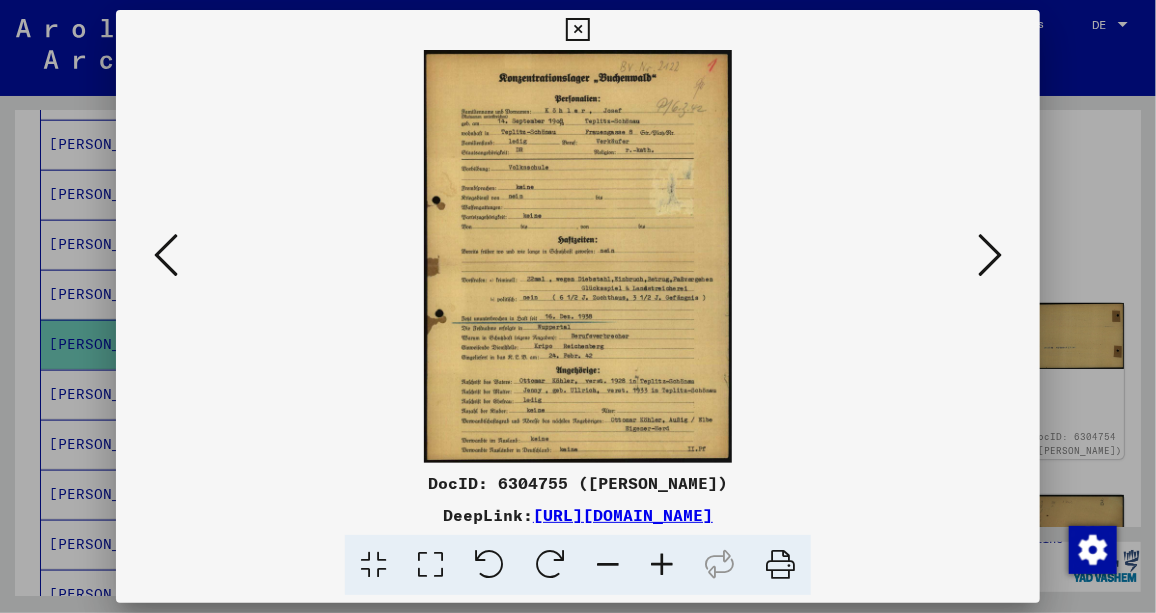 click at bounding box center [990, 256] 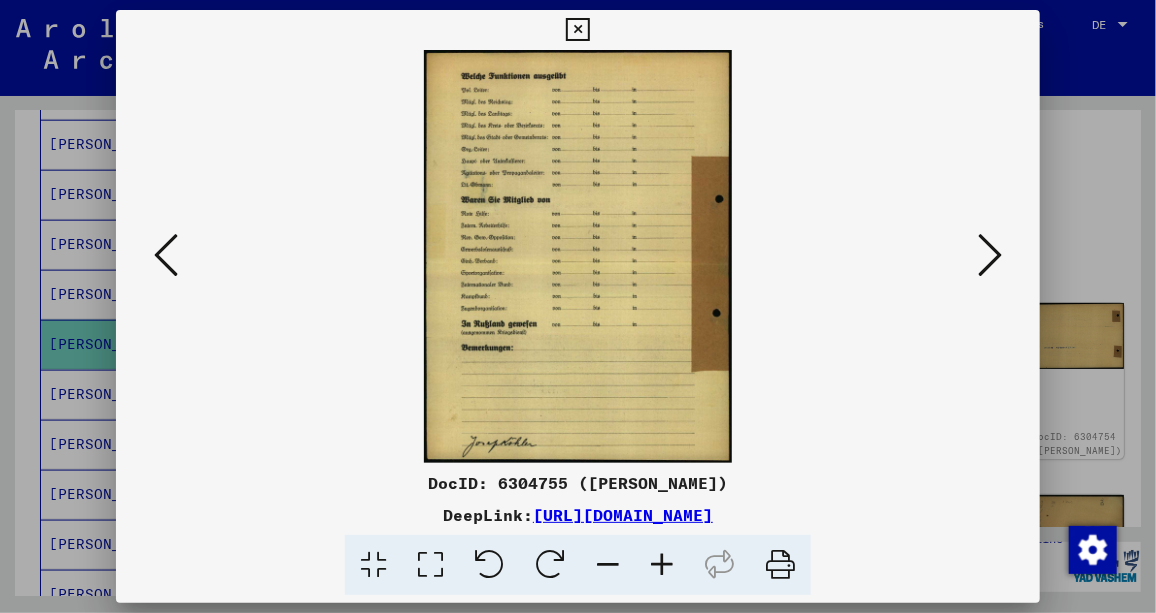 click at bounding box center (990, 256) 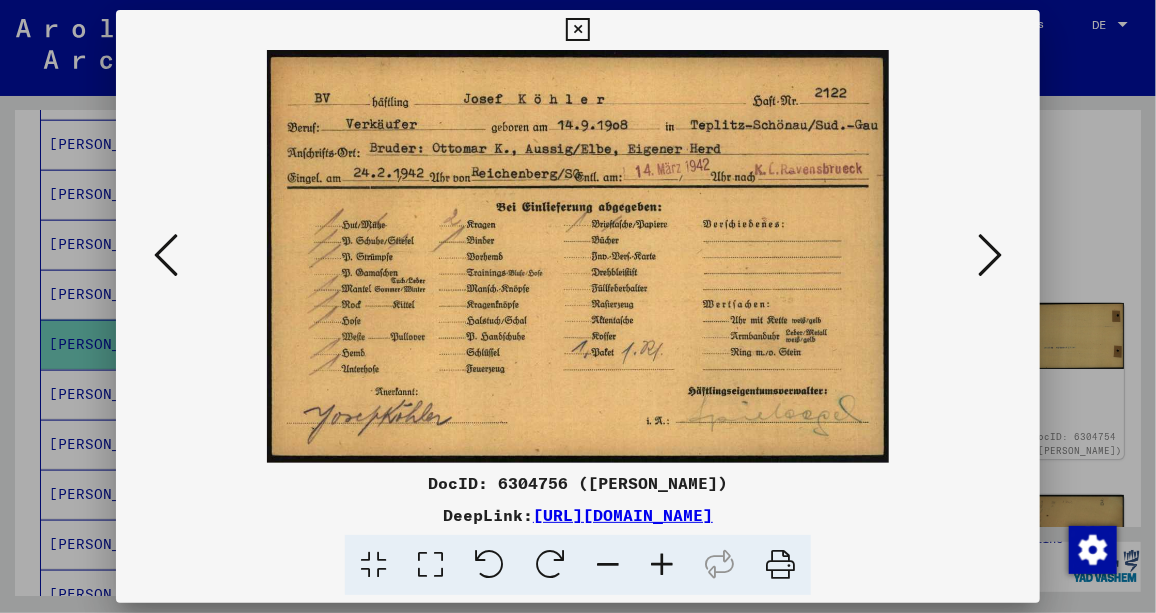 click at bounding box center [662, 565] 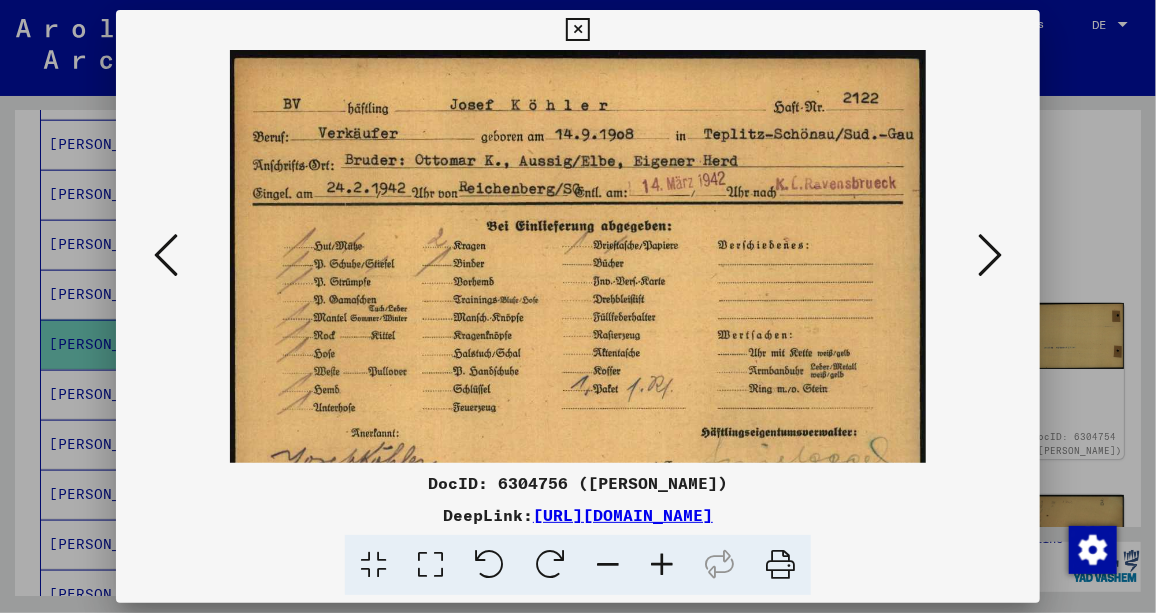 click at bounding box center [662, 565] 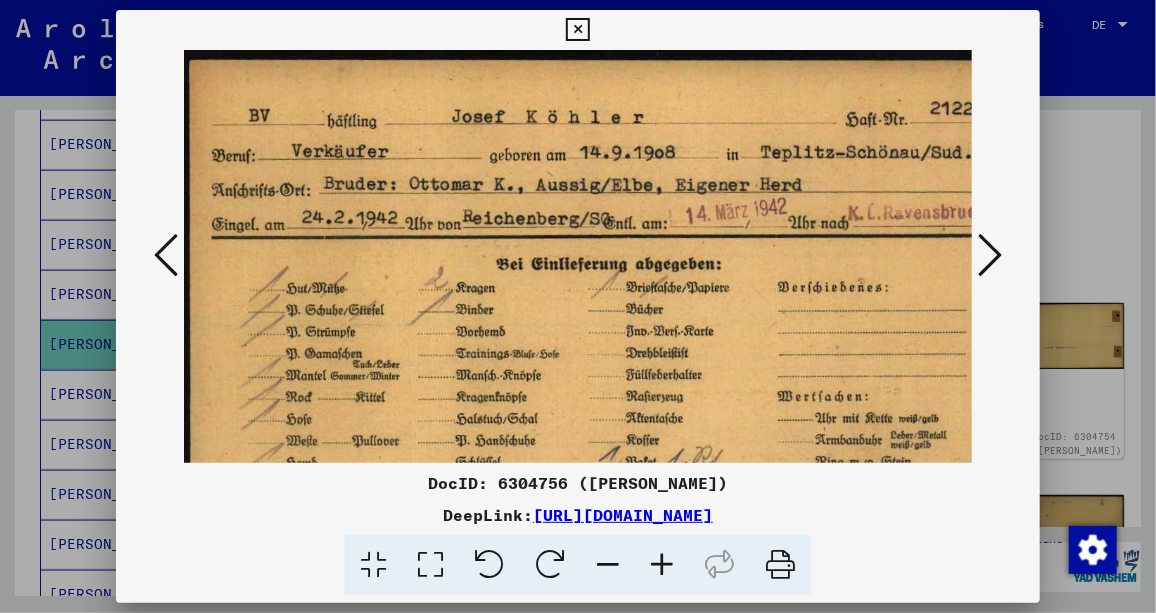 click at bounding box center [662, 565] 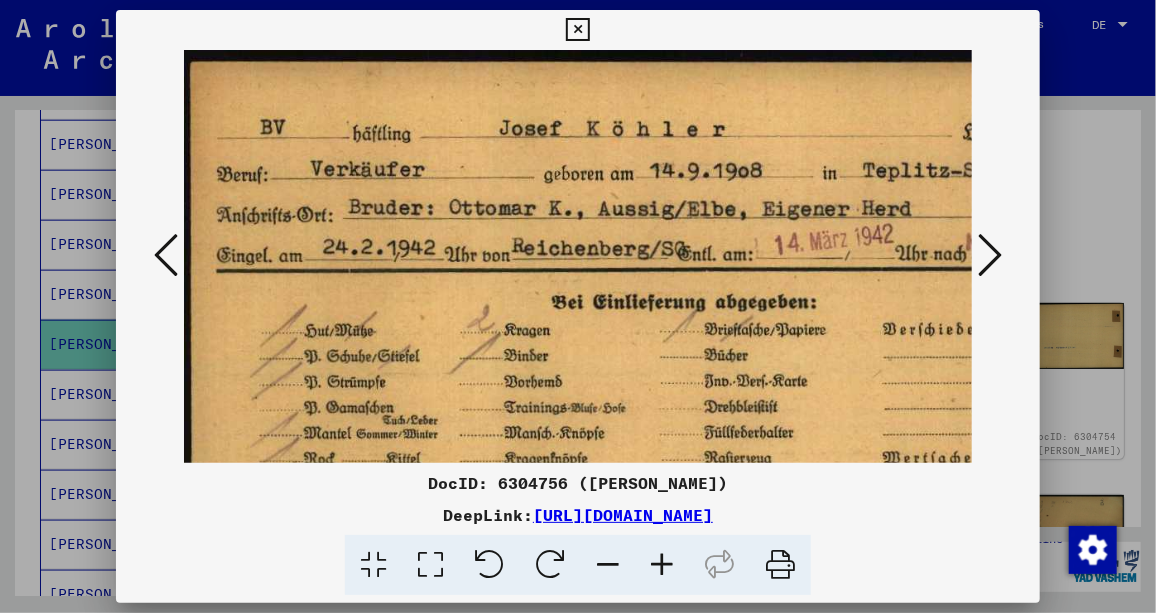 click at bounding box center (662, 565) 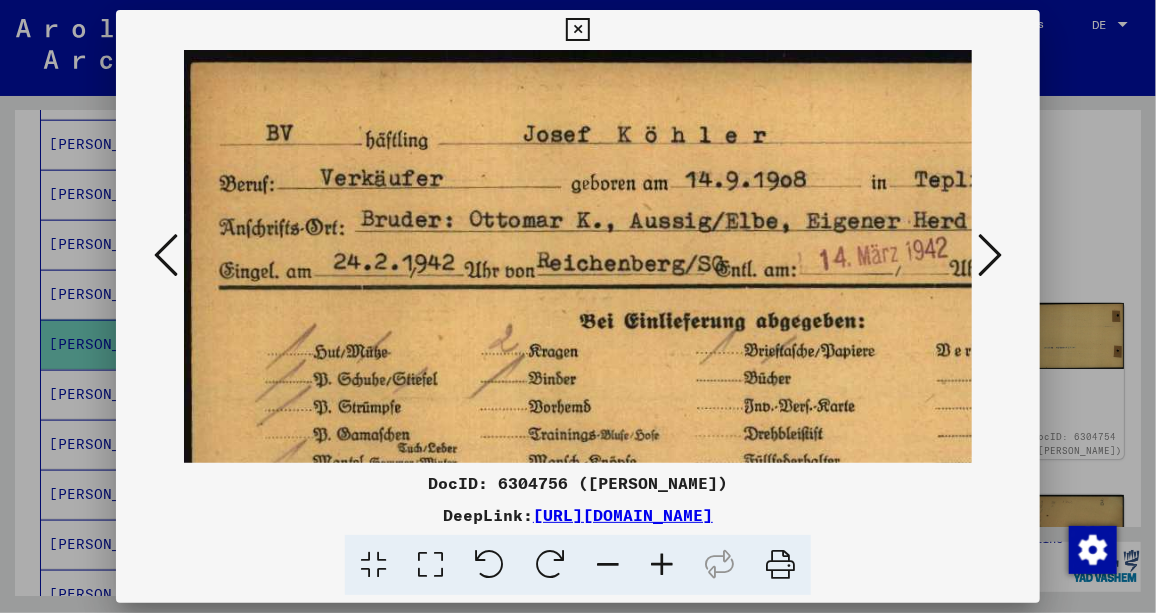 click at bounding box center (662, 565) 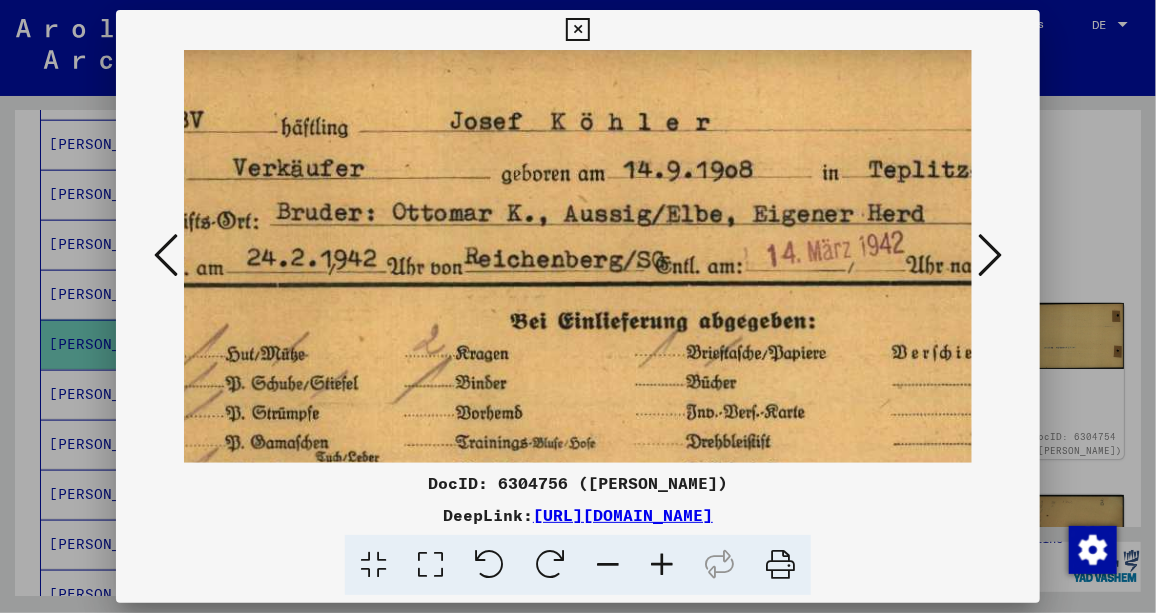 drag, startPoint x: 708, startPoint y: 353, endPoint x: 606, endPoint y: 332, distance: 104.13933 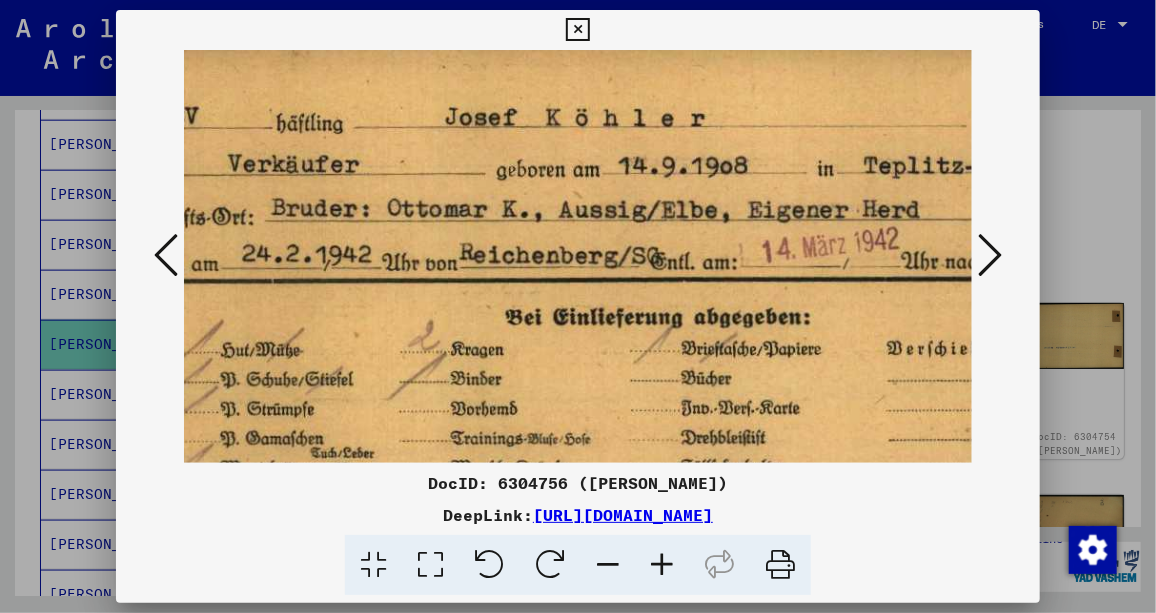 click at bounding box center [990, 255] 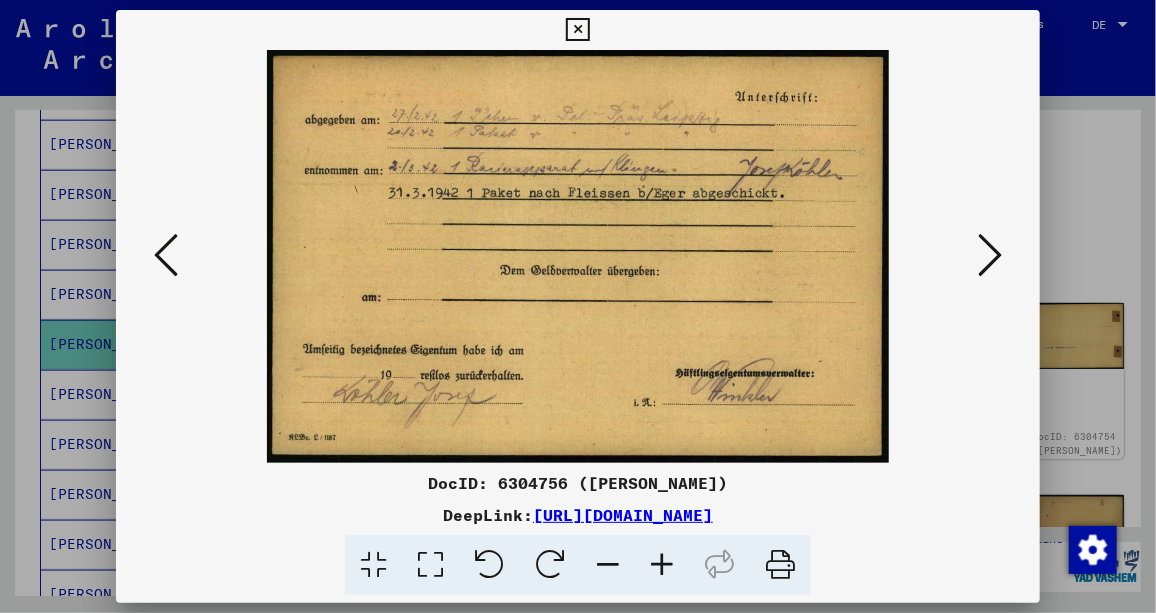 click at bounding box center (990, 255) 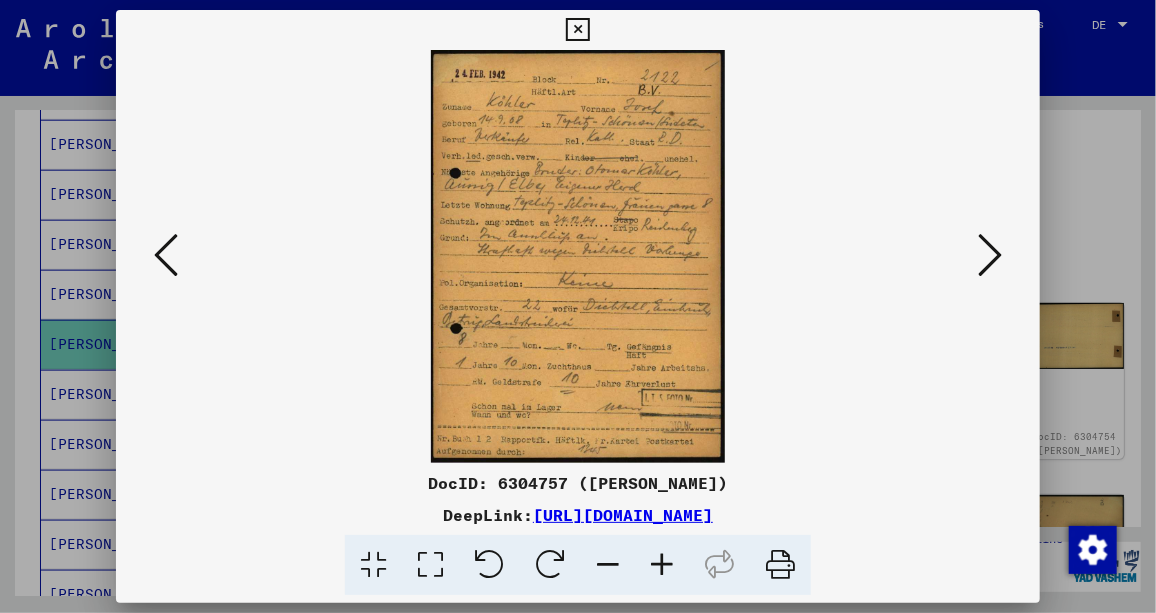 click at bounding box center [990, 255] 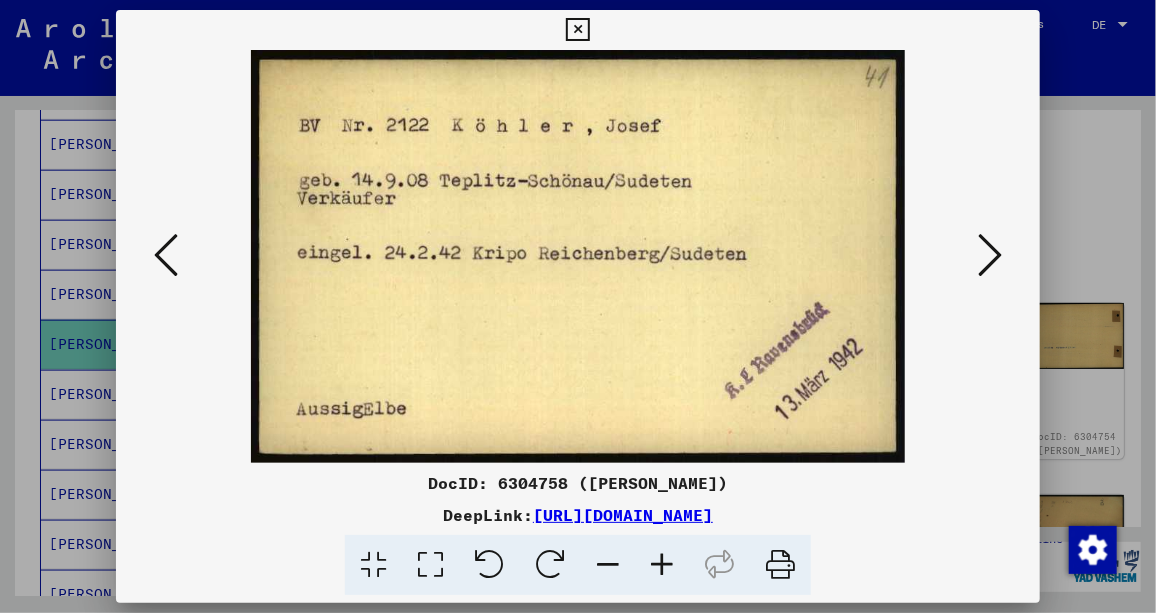 click at bounding box center (990, 255) 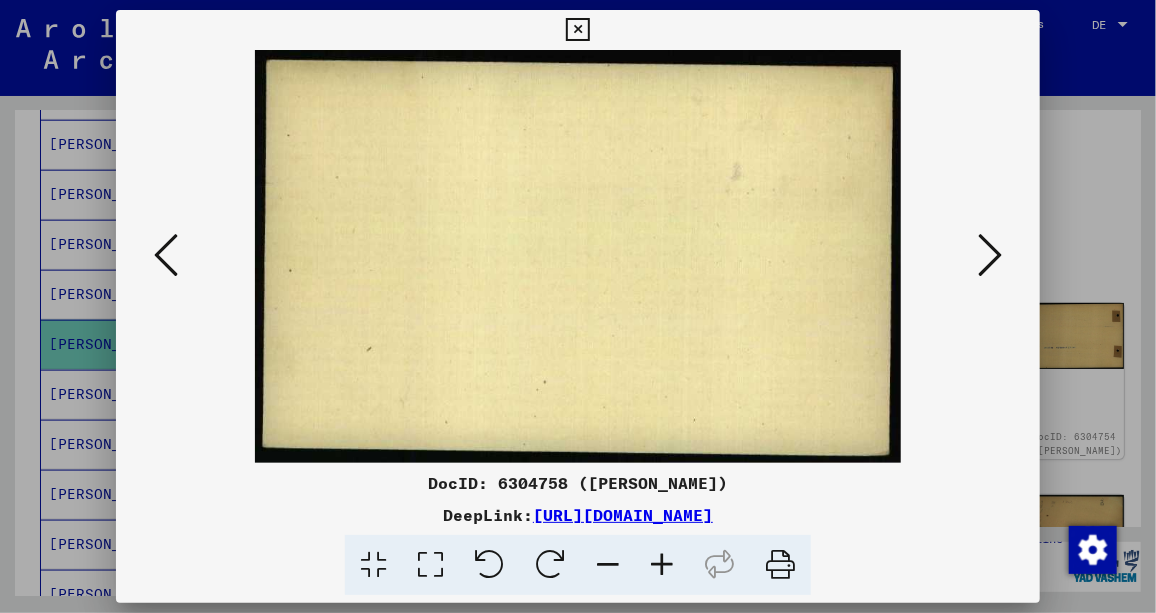click at bounding box center [990, 255] 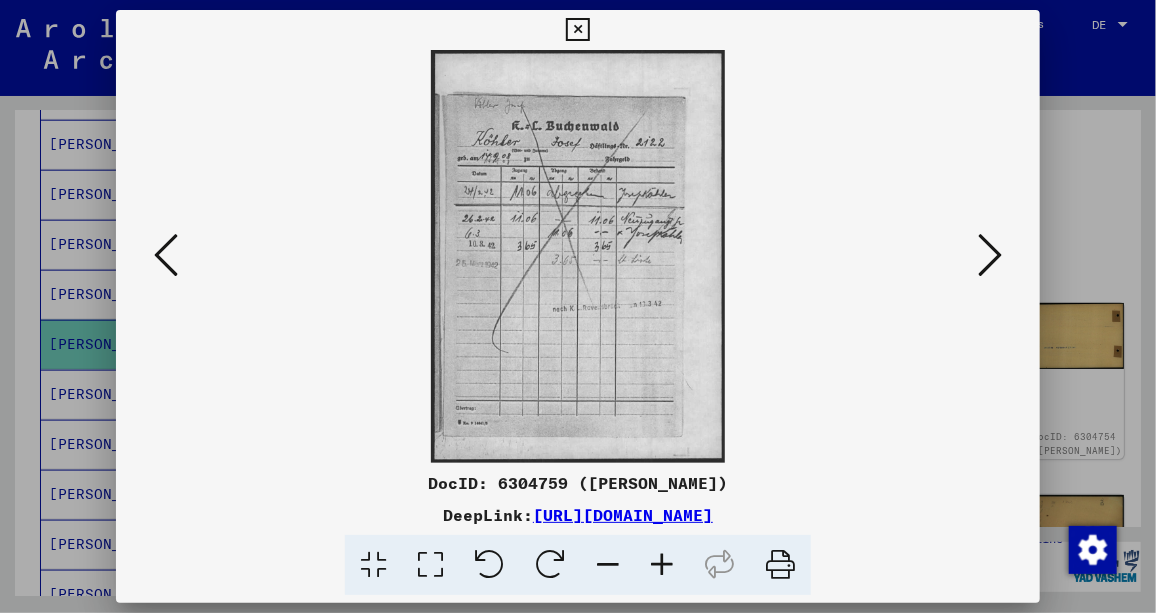 click at bounding box center [990, 255] 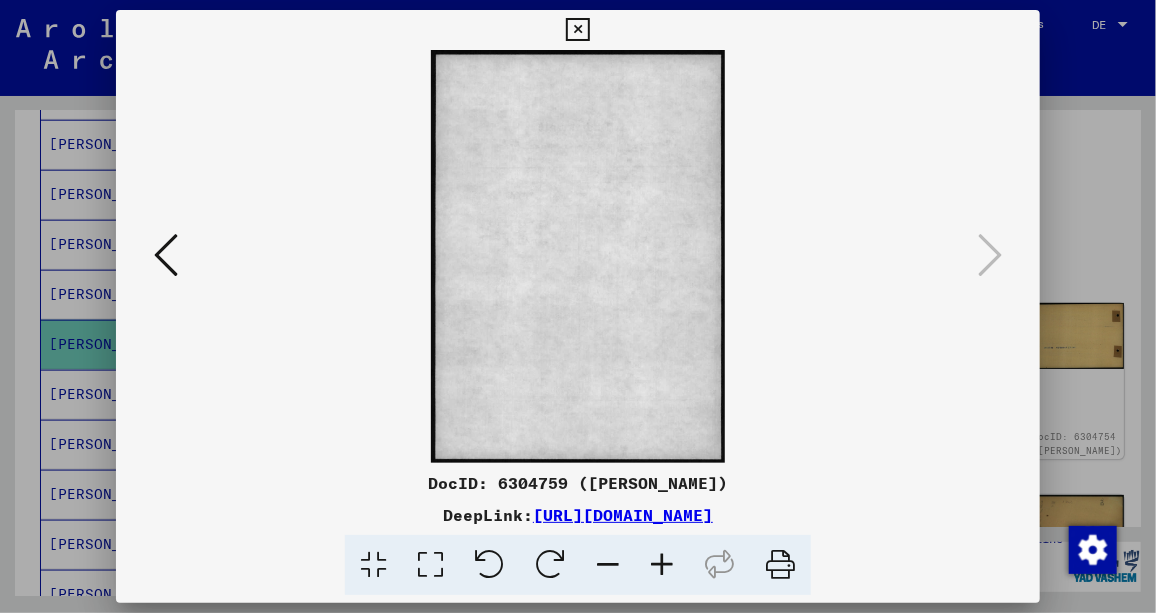 click at bounding box center [577, 30] 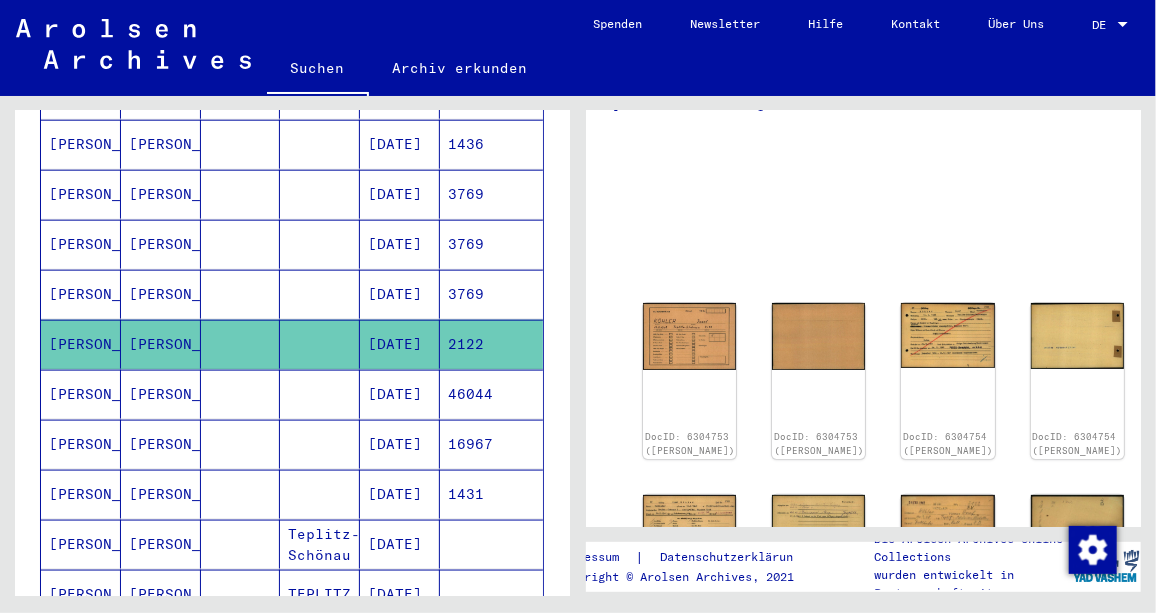 click on "[DATE]" at bounding box center (400, 444) 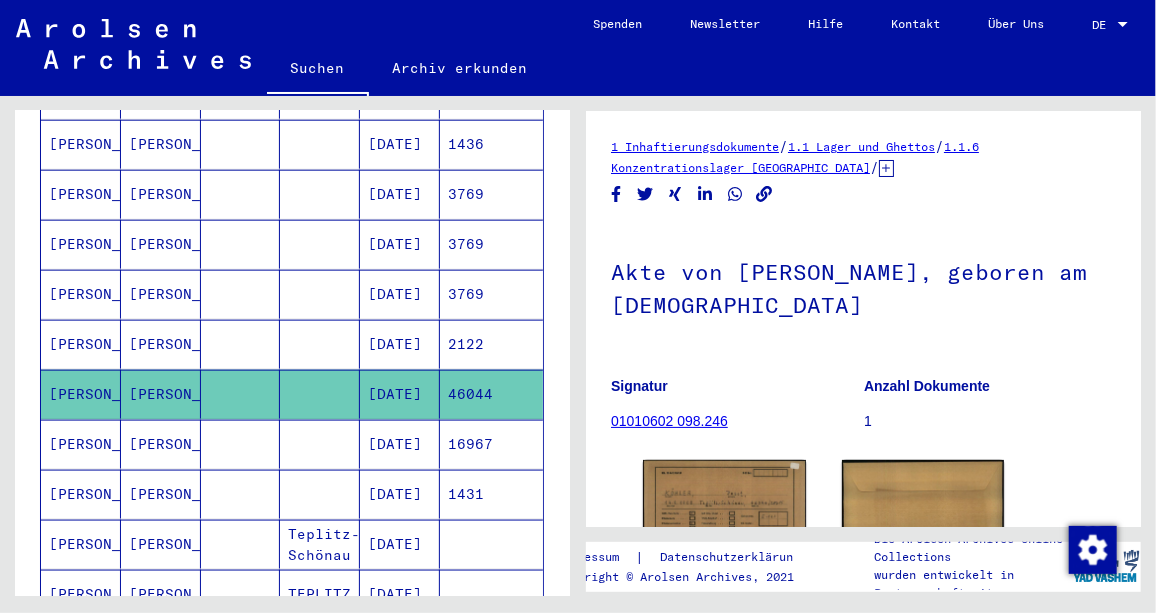 scroll, scrollTop: 0, scrollLeft: 0, axis: both 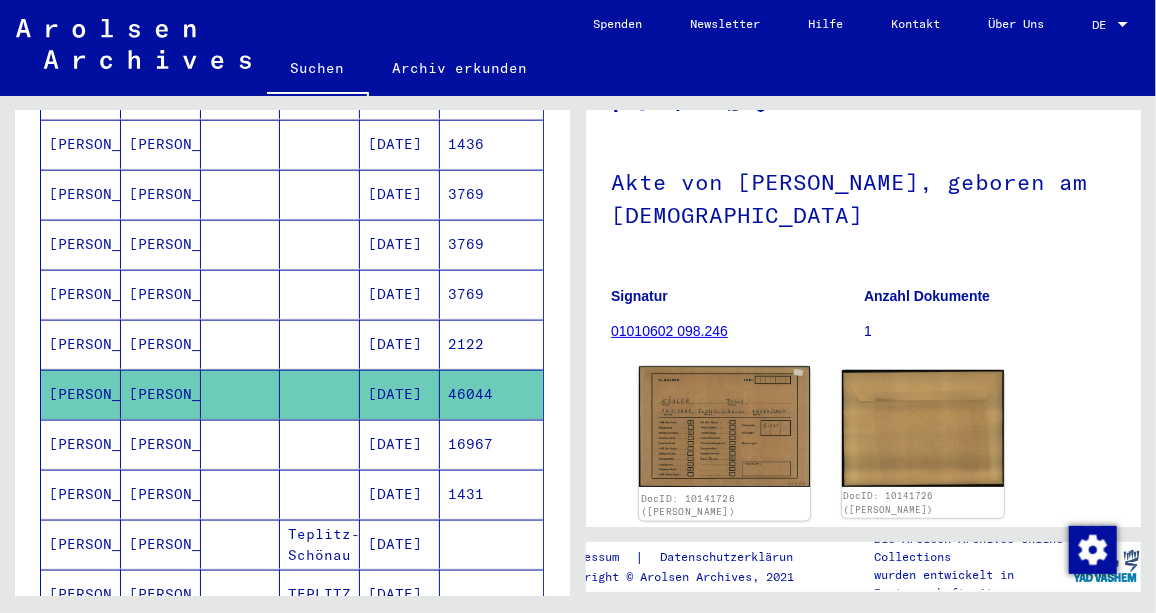 click 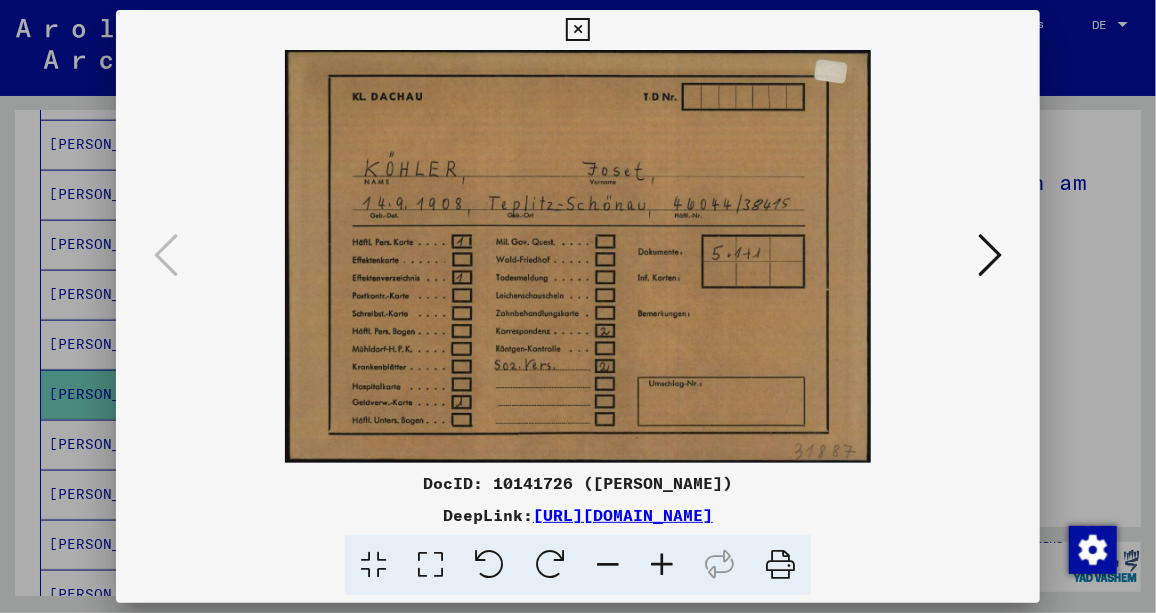 click at bounding box center [577, 30] 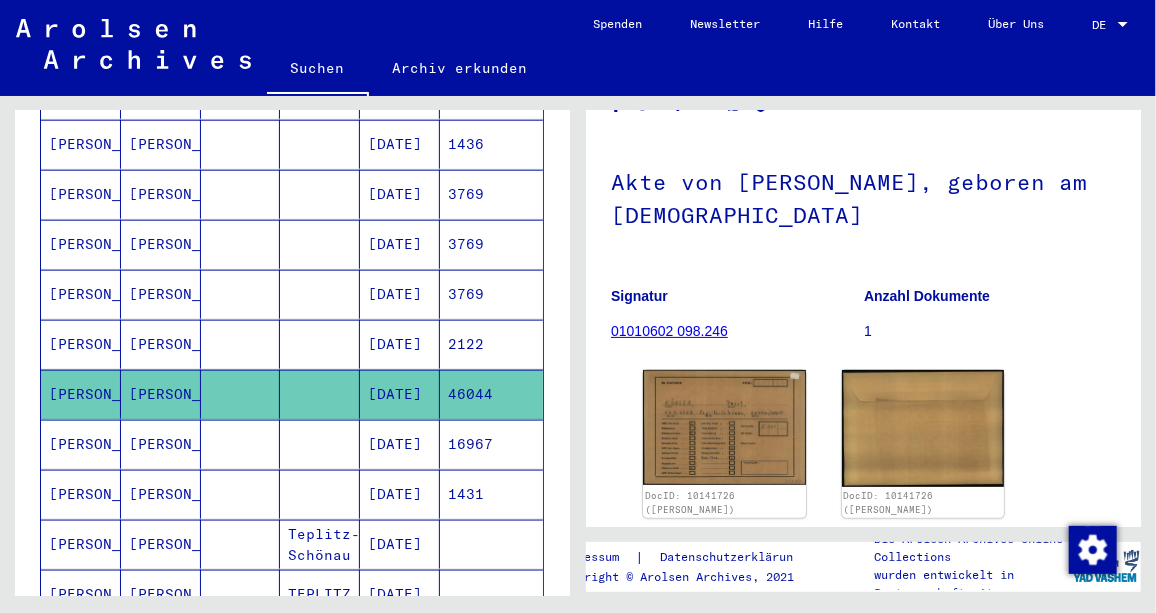 click on "16967" at bounding box center (491, 494) 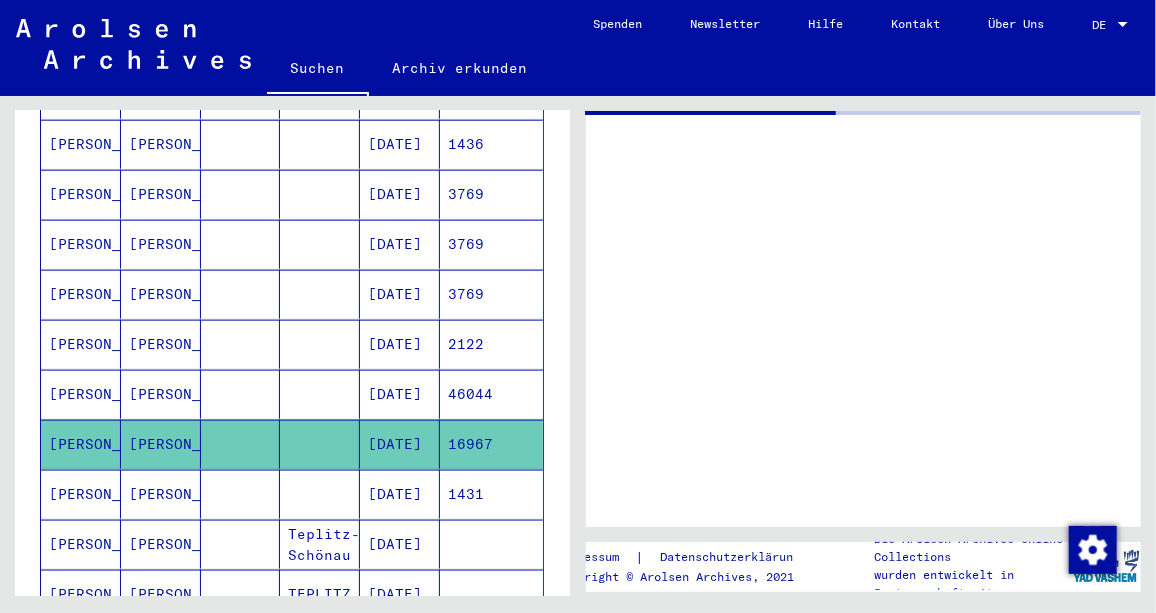 scroll, scrollTop: 0, scrollLeft: 0, axis: both 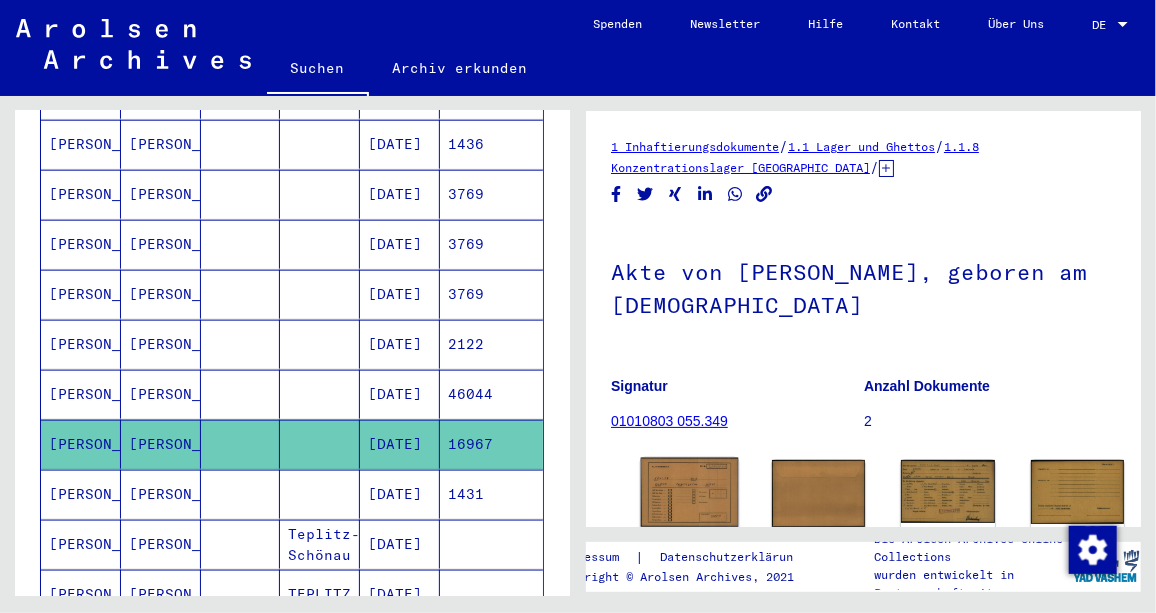 click 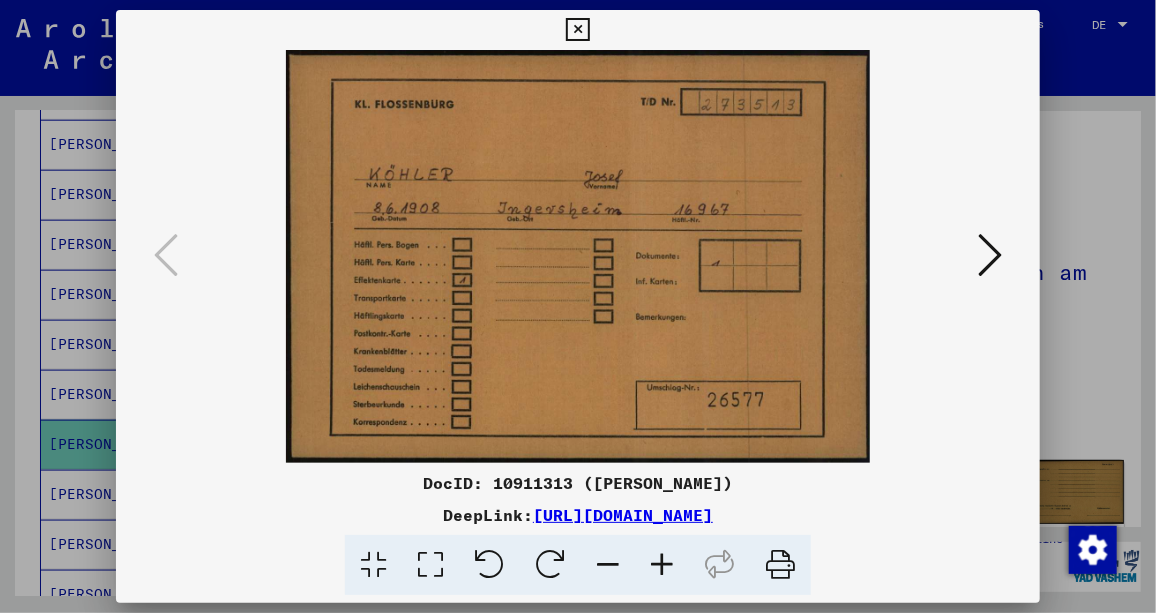 click at bounding box center [990, 255] 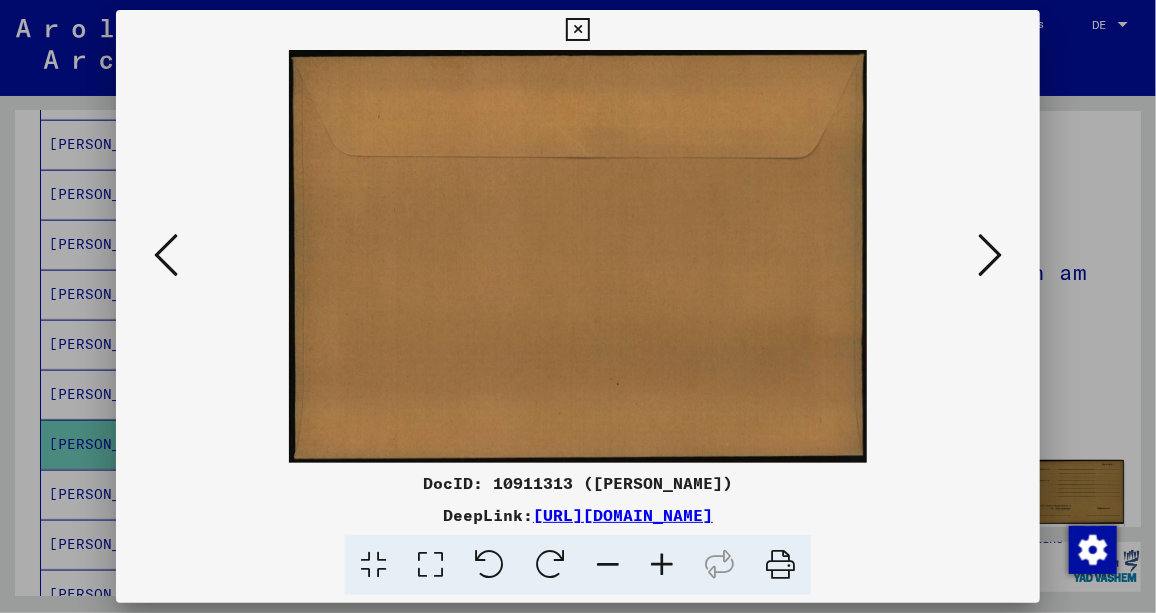 click at bounding box center [990, 255] 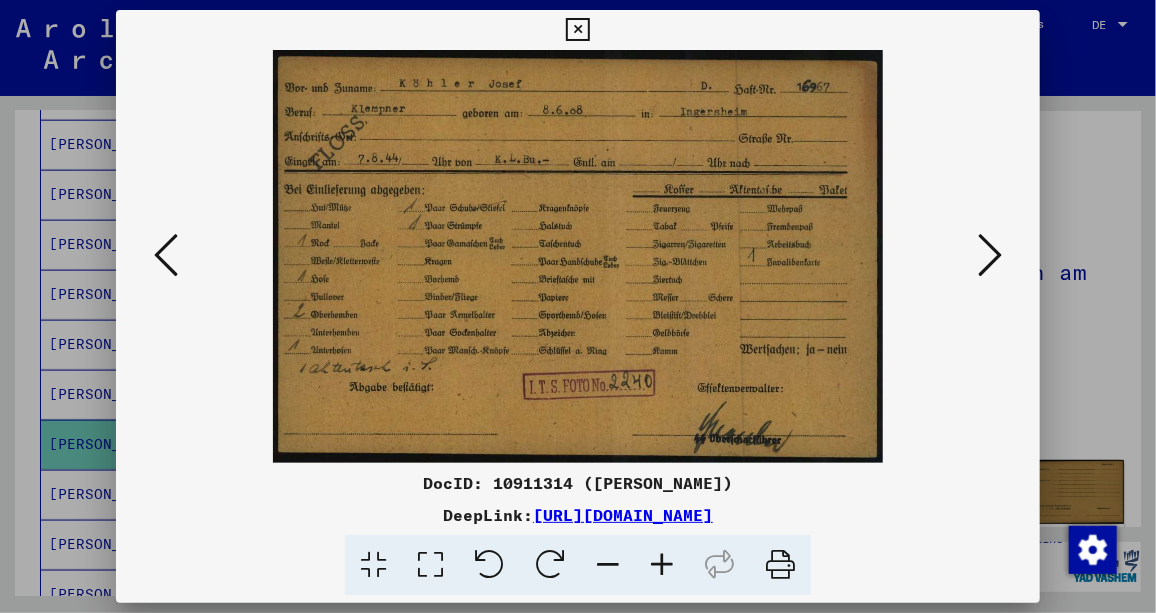 click at bounding box center (662, 565) 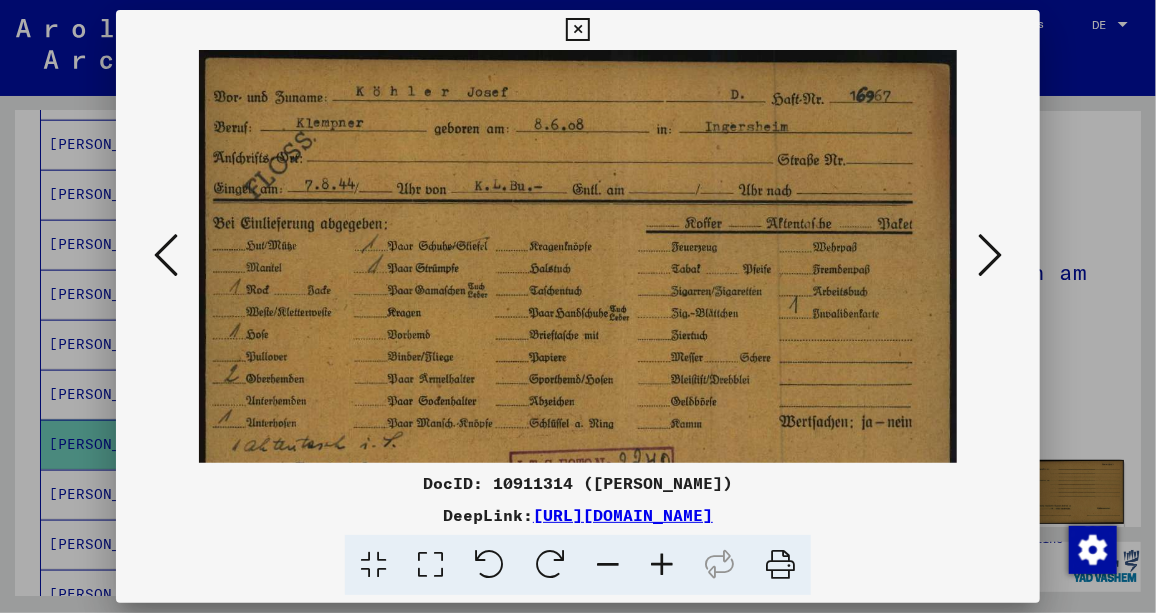 click at bounding box center [662, 565] 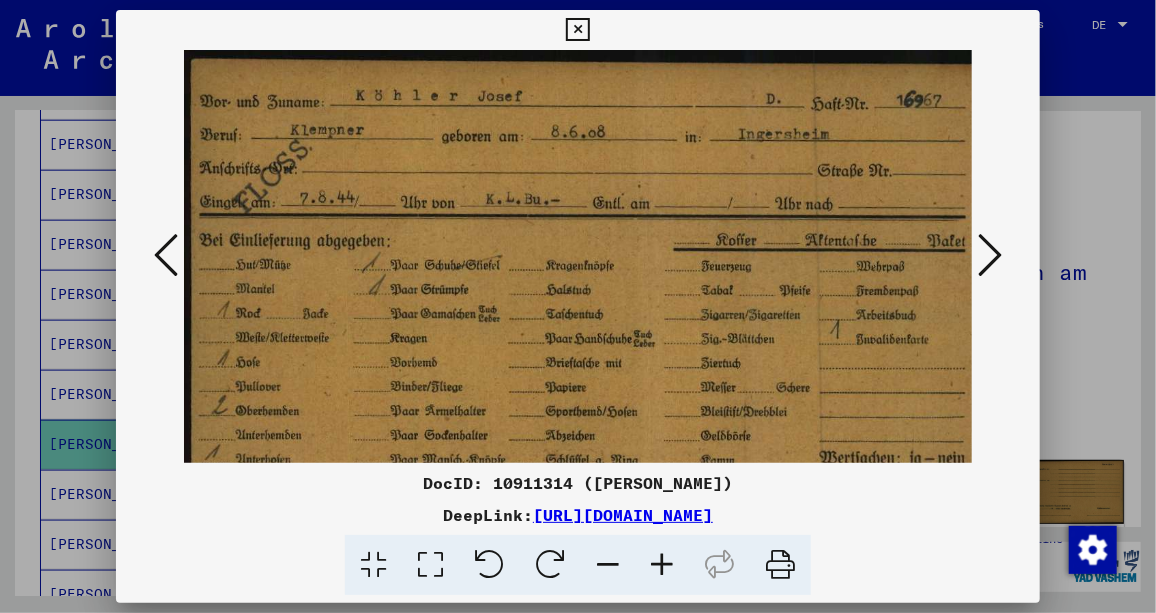 click at bounding box center (662, 565) 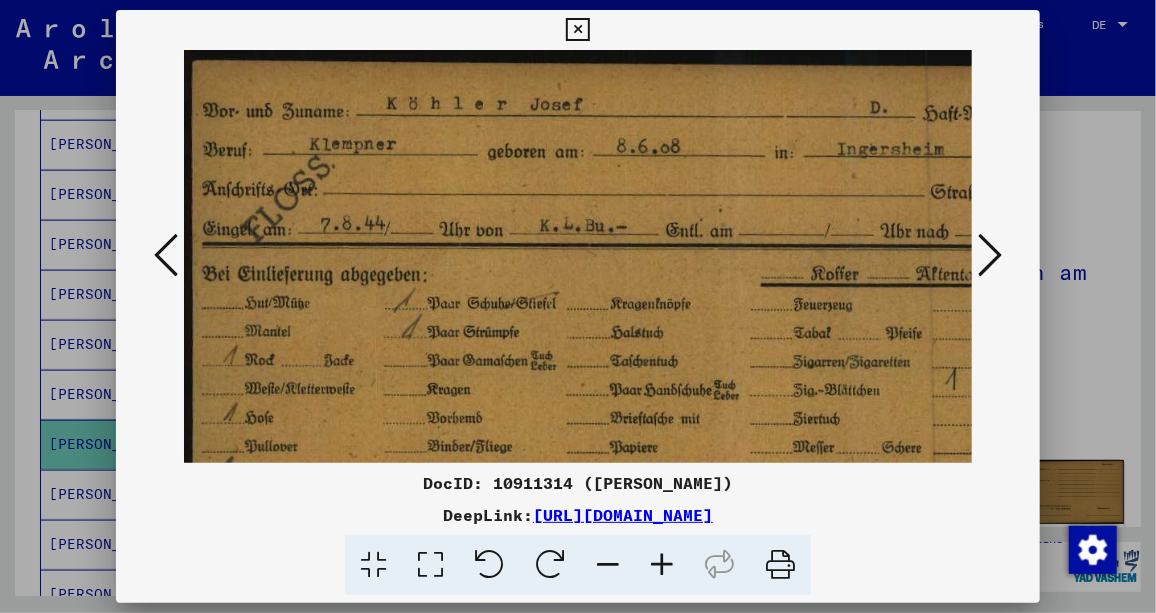 click at bounding box center [662, 565] 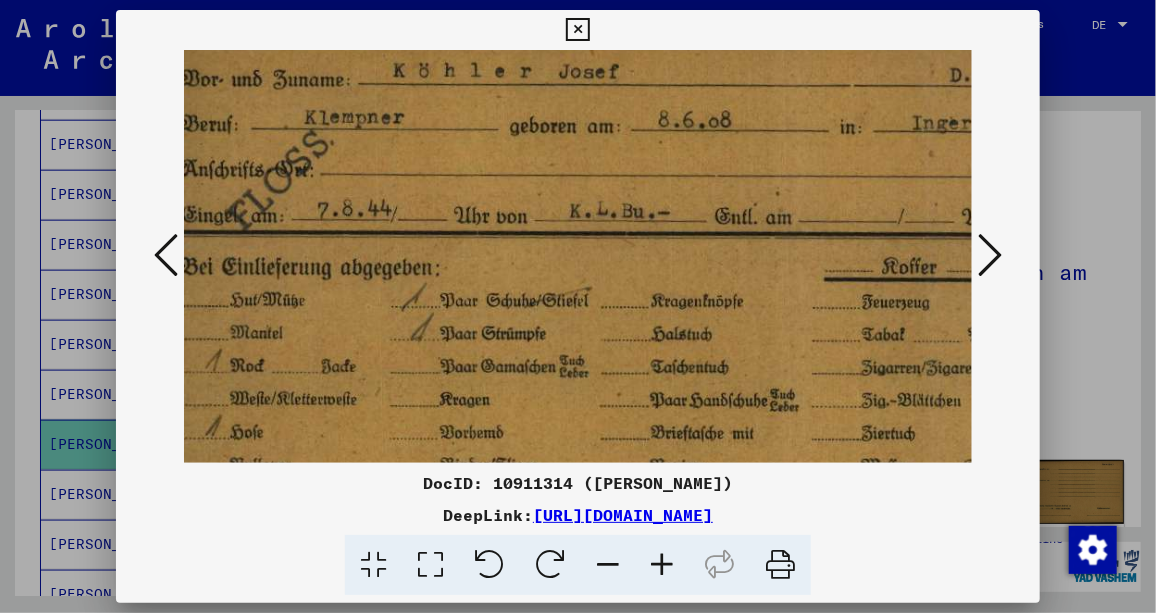 scroll, scrollTop: 41, scrollLeft: 26, axis: both 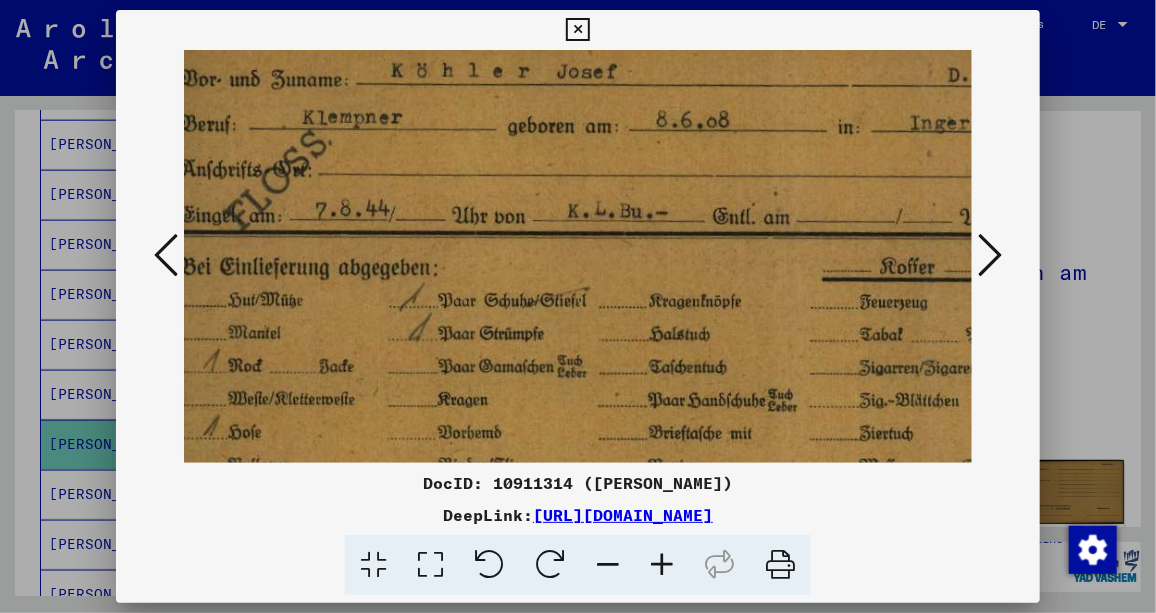 drag, startPoint x: 764, startPoint y: 315, endPoint x: 769, endPoint y: 282, distance: 33.37664 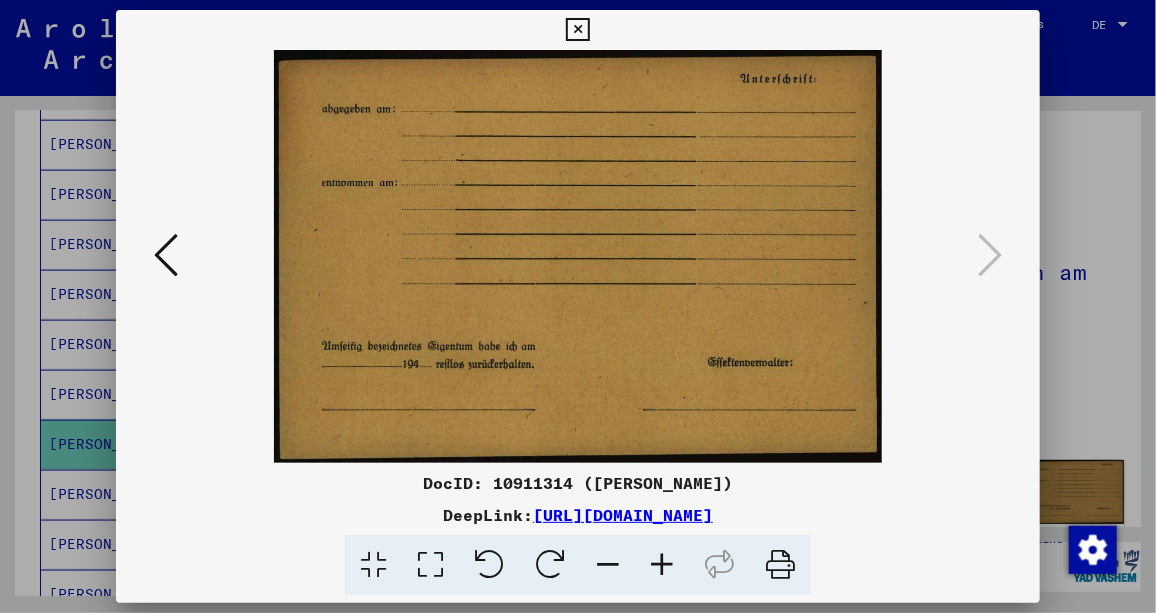 click at bounding box center (577, 30) 